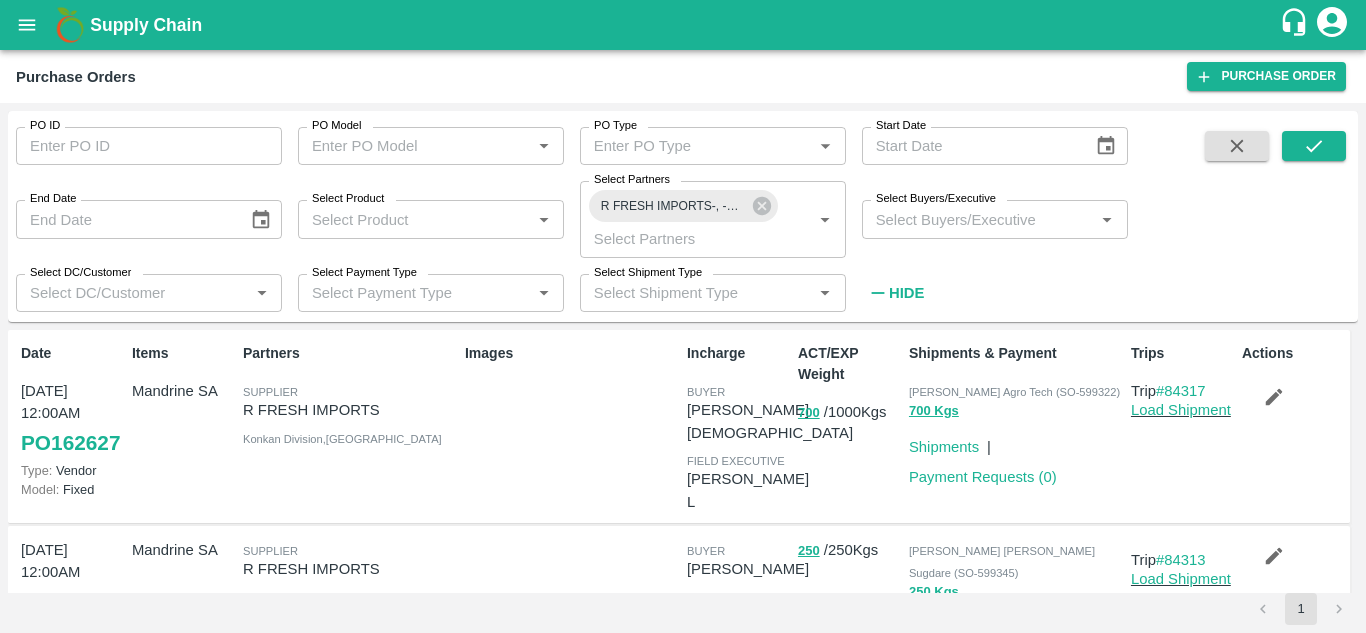 scroll, scrollTop: 0, scrollLeft: 0, axis: both 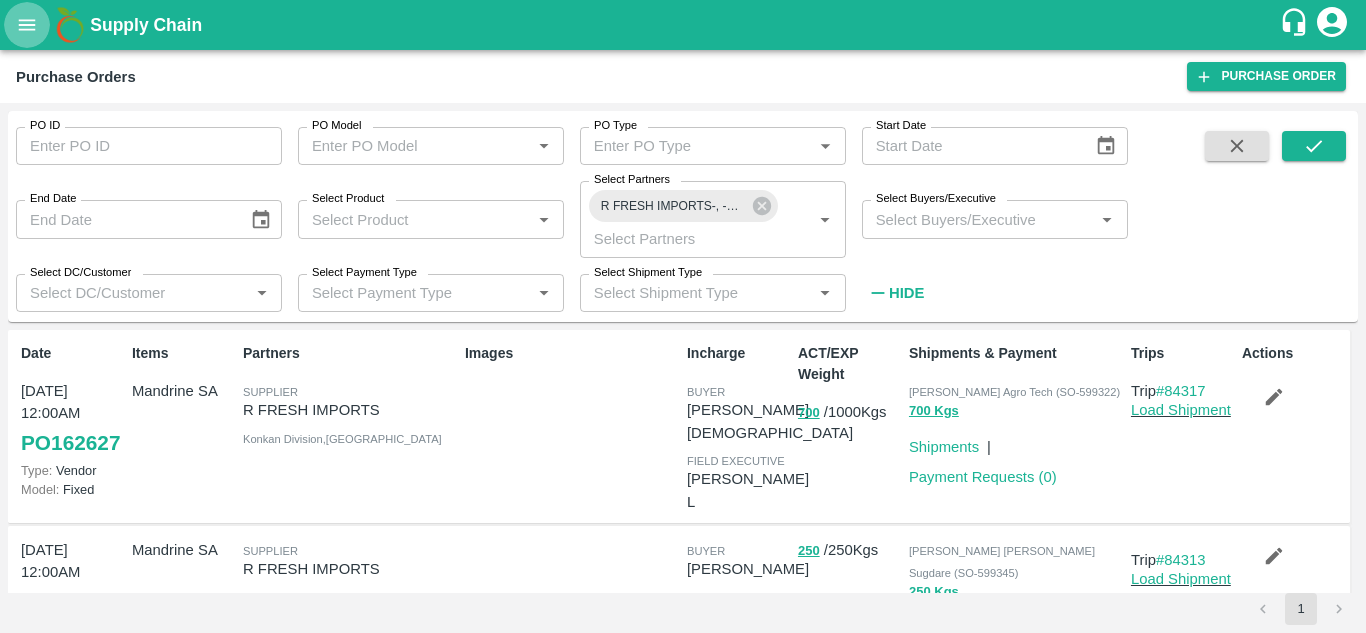 click at bounding box center (27, 25) 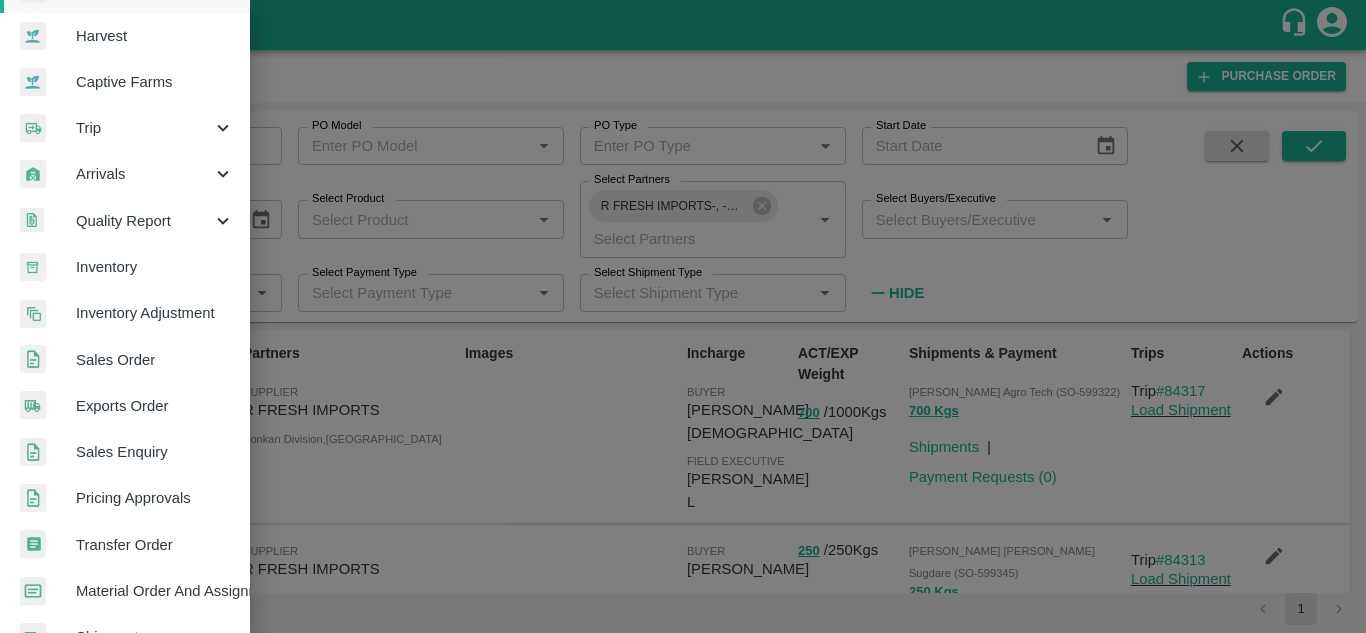 scroll, scrollTop: 140, scrollLeft: 0, axis: vertical 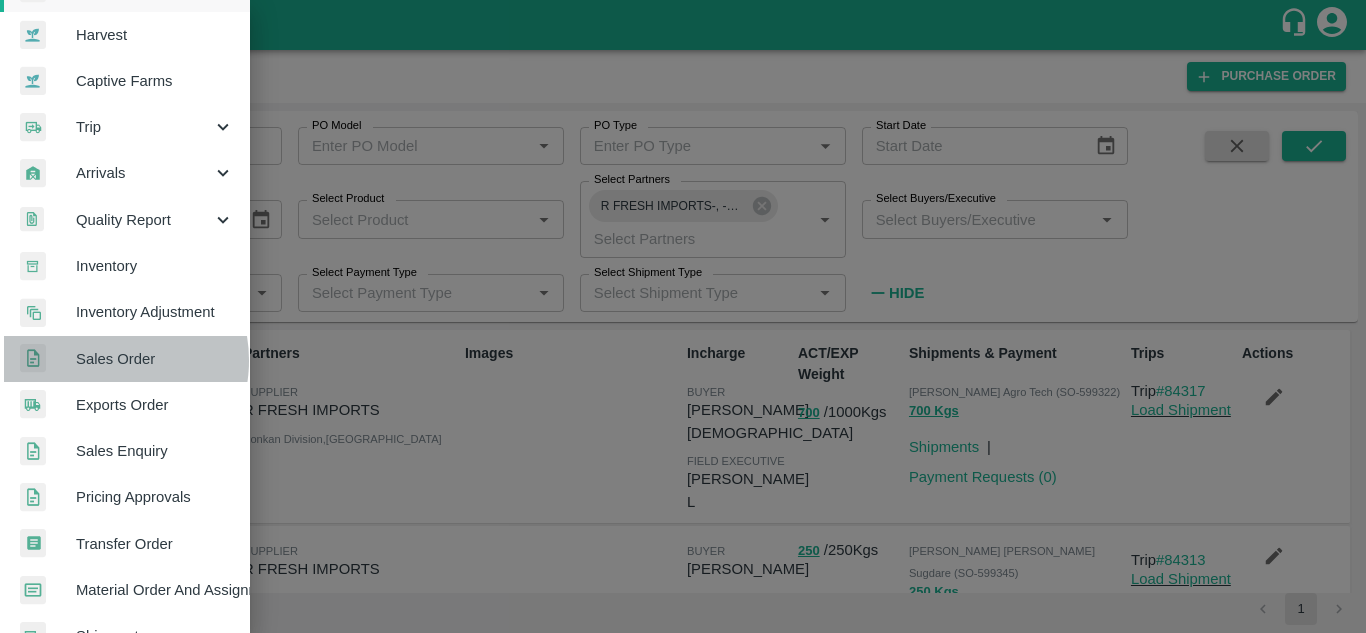 click on "Sales Order" at bounding box center [155, 359] 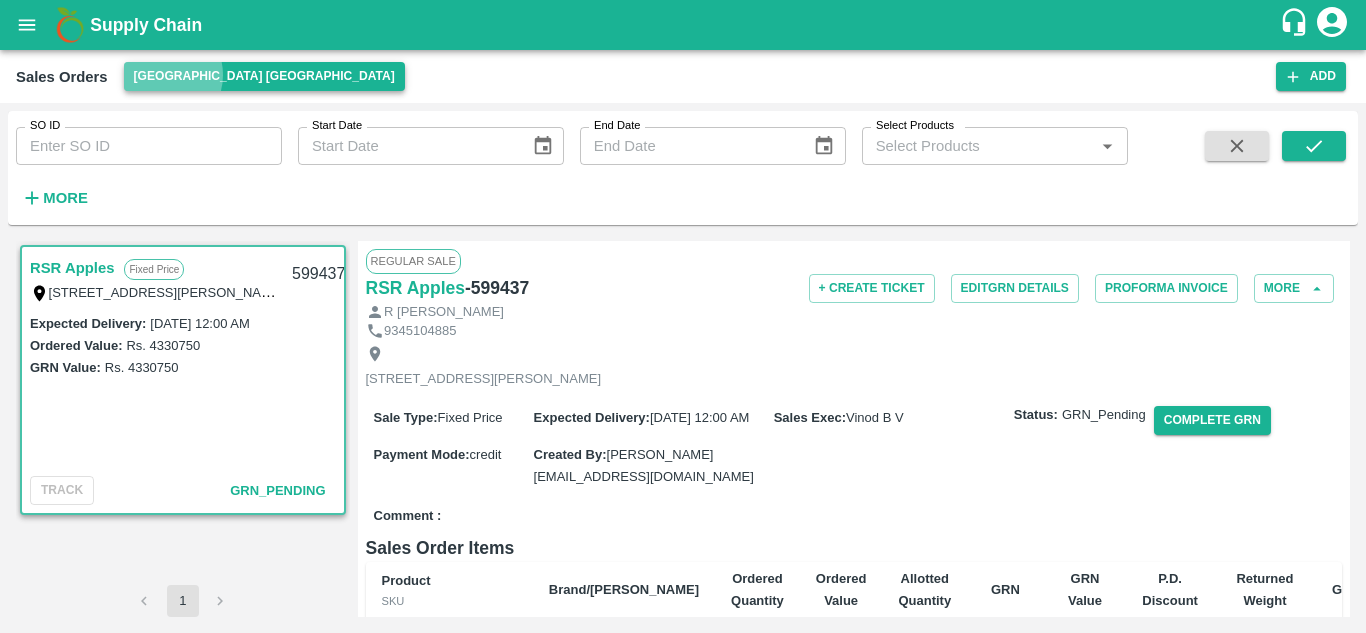 click on "[GEOGRAPHIC_DATA] [GEOGRAPHIC_DATA]" at bounding box center [264, 76] 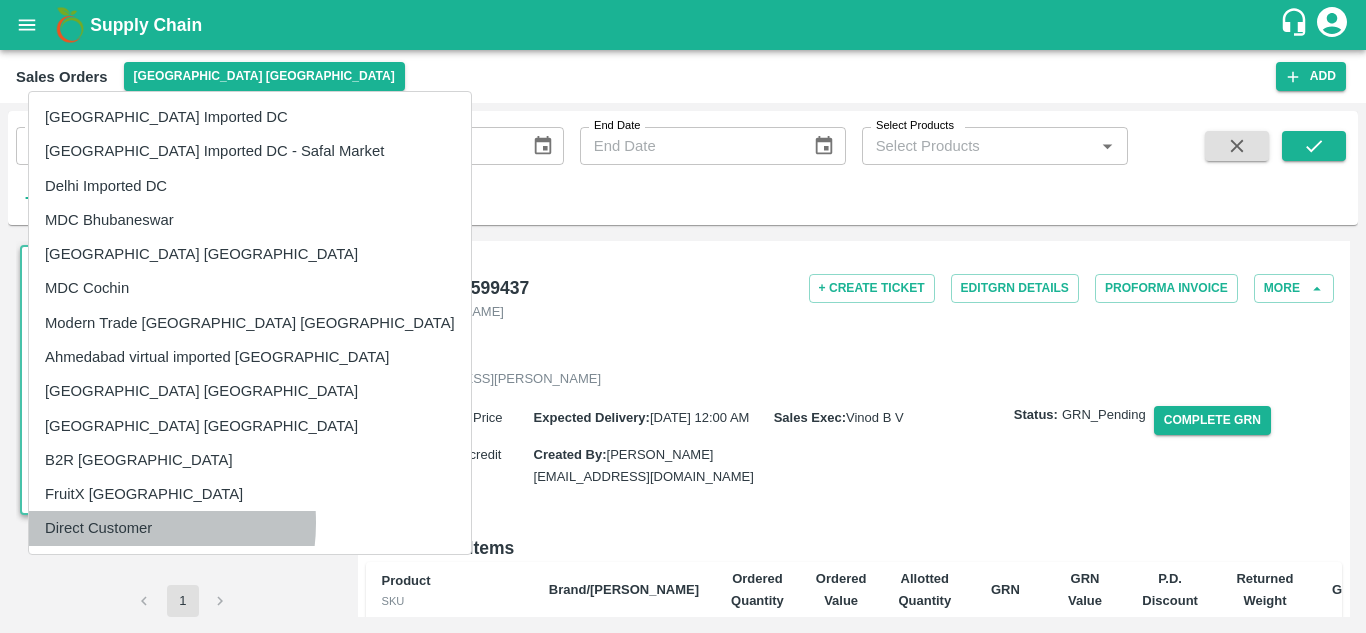 click on "Direct Customer" at bounding box center (250, 528) 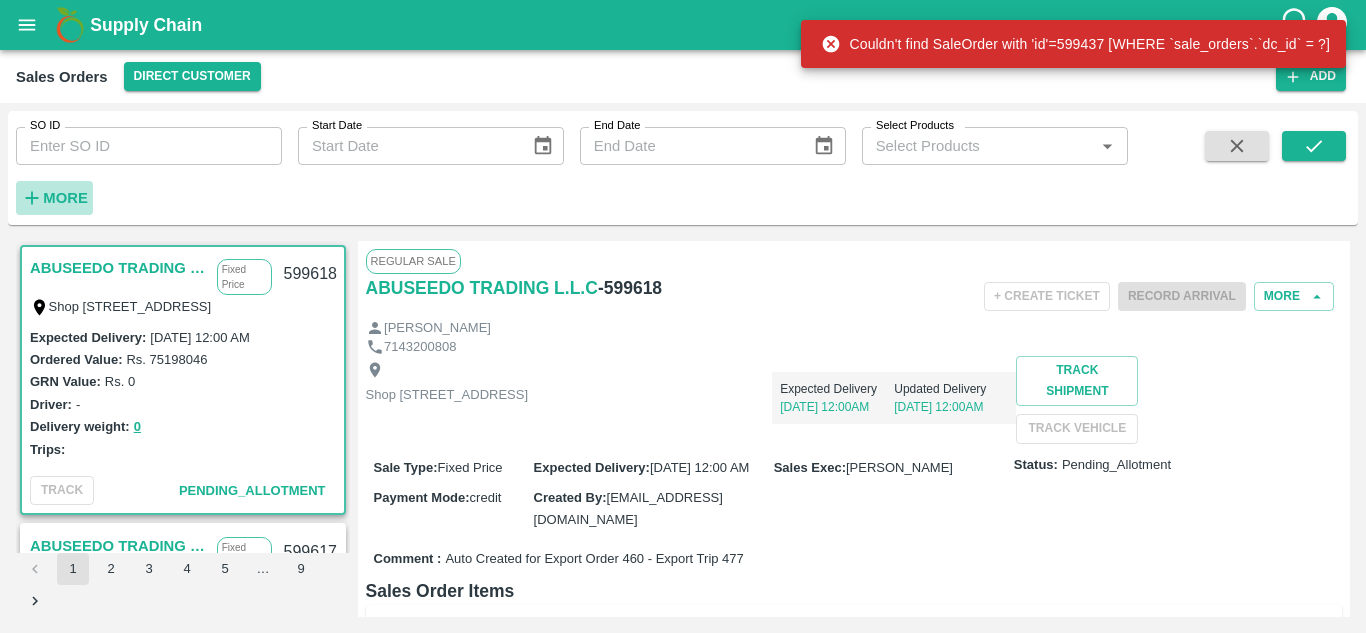 click on "More" at bounding box center [54, 198] 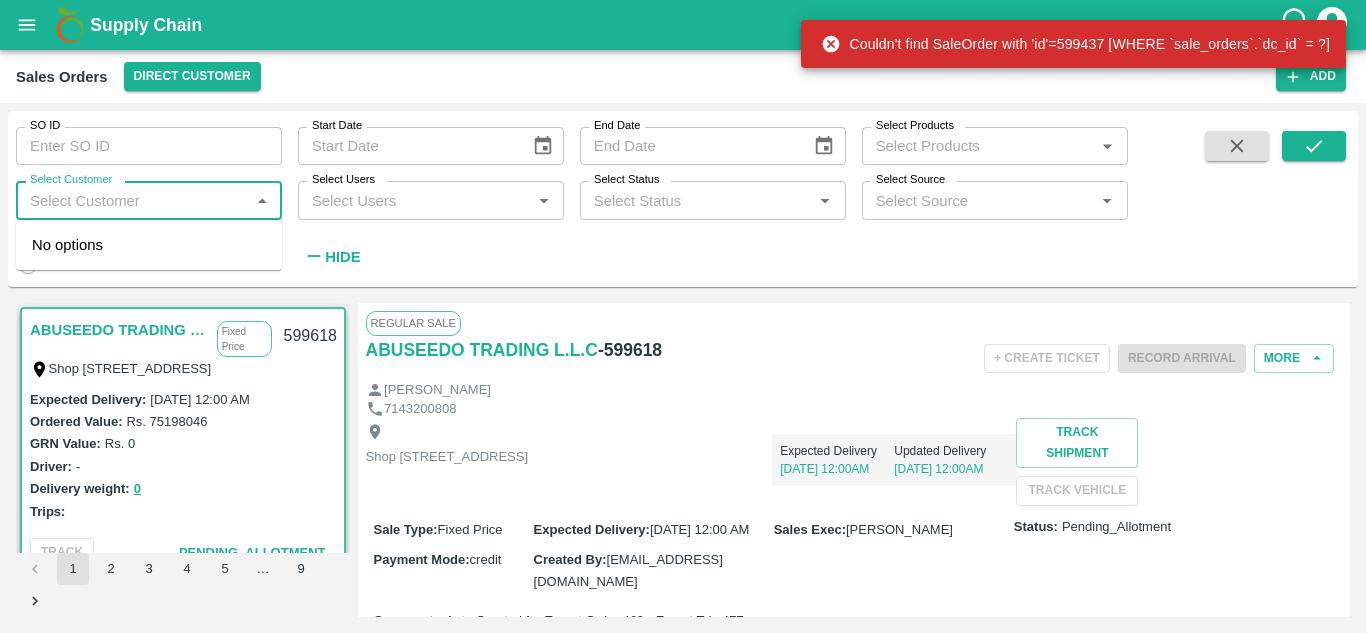 click on "Select Customer" at bounding box center [132, 200] 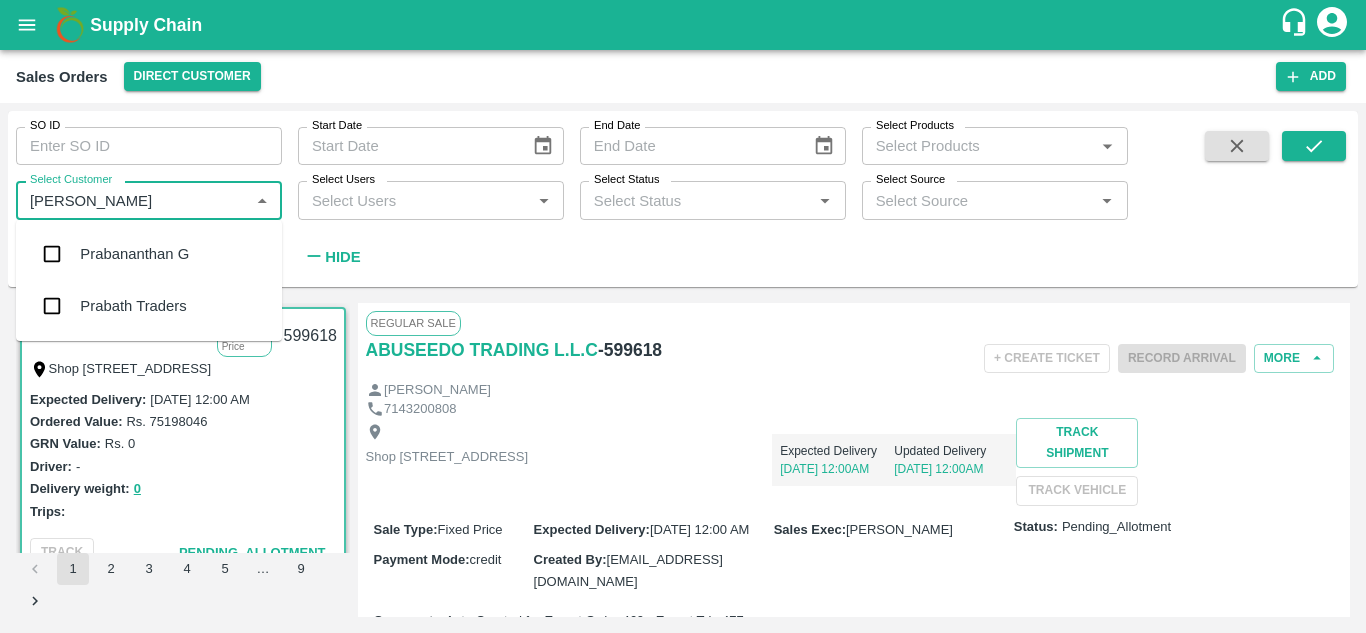 type on "[PERSON_NAME]" 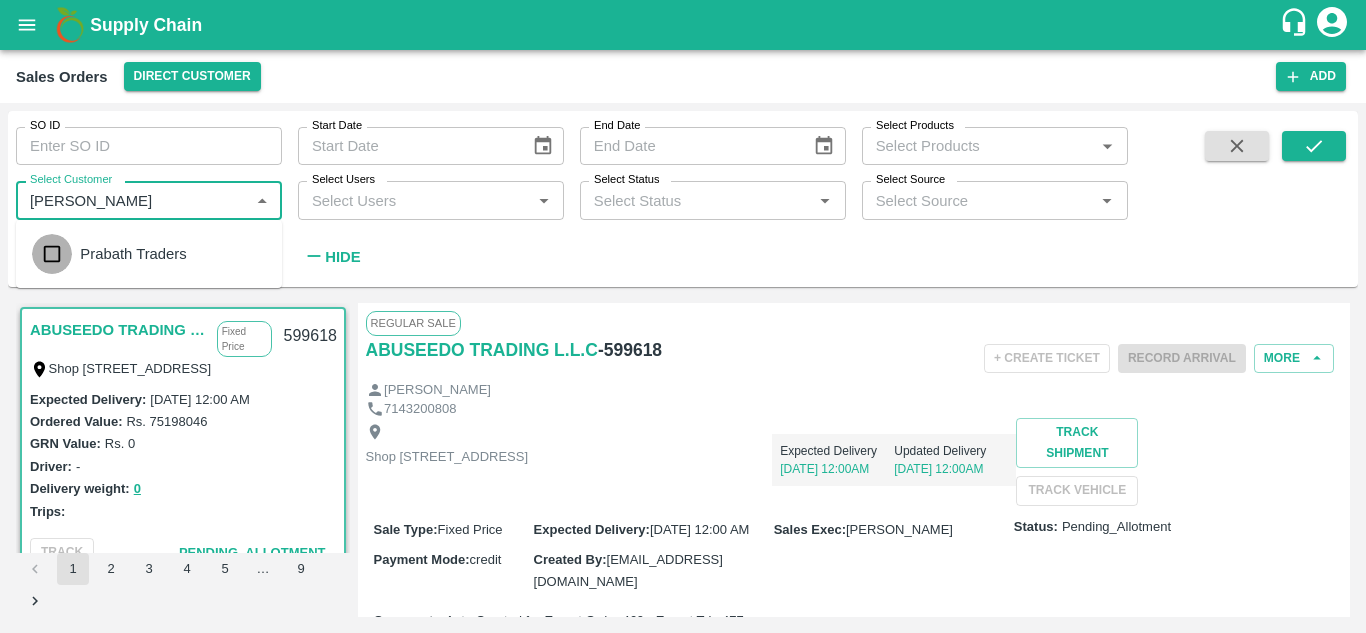 click at bounding box center (52, 254) 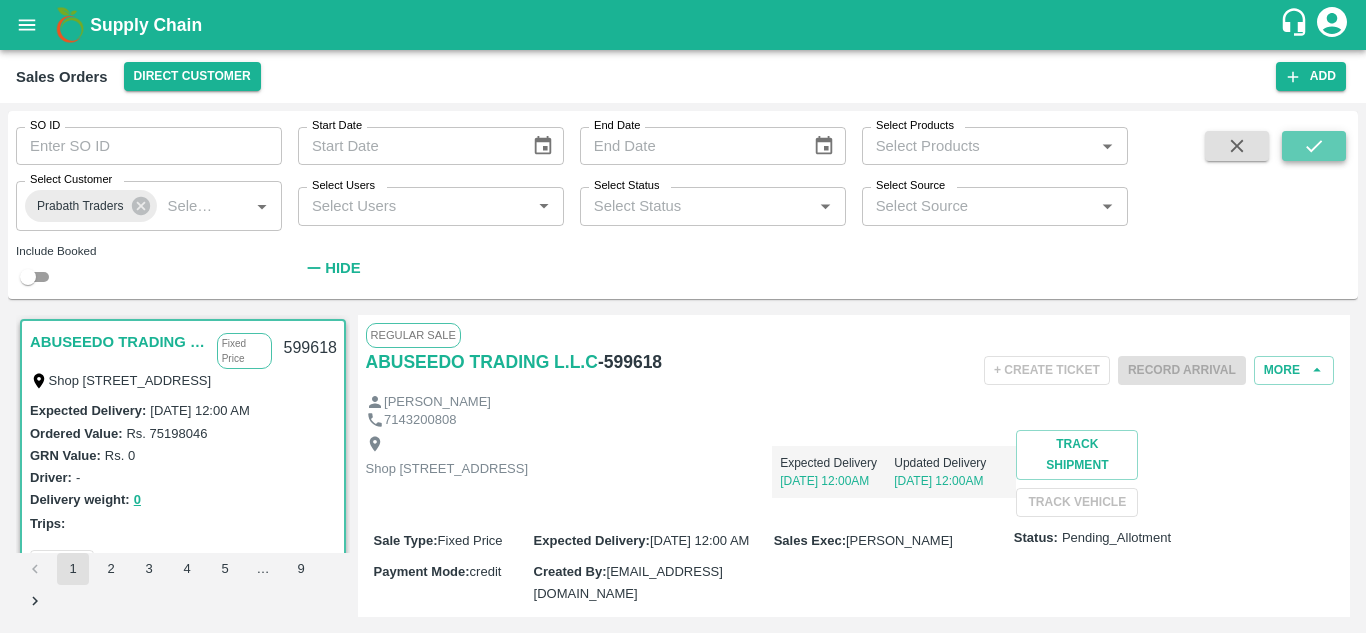 click at bounding box center [1314, 146] 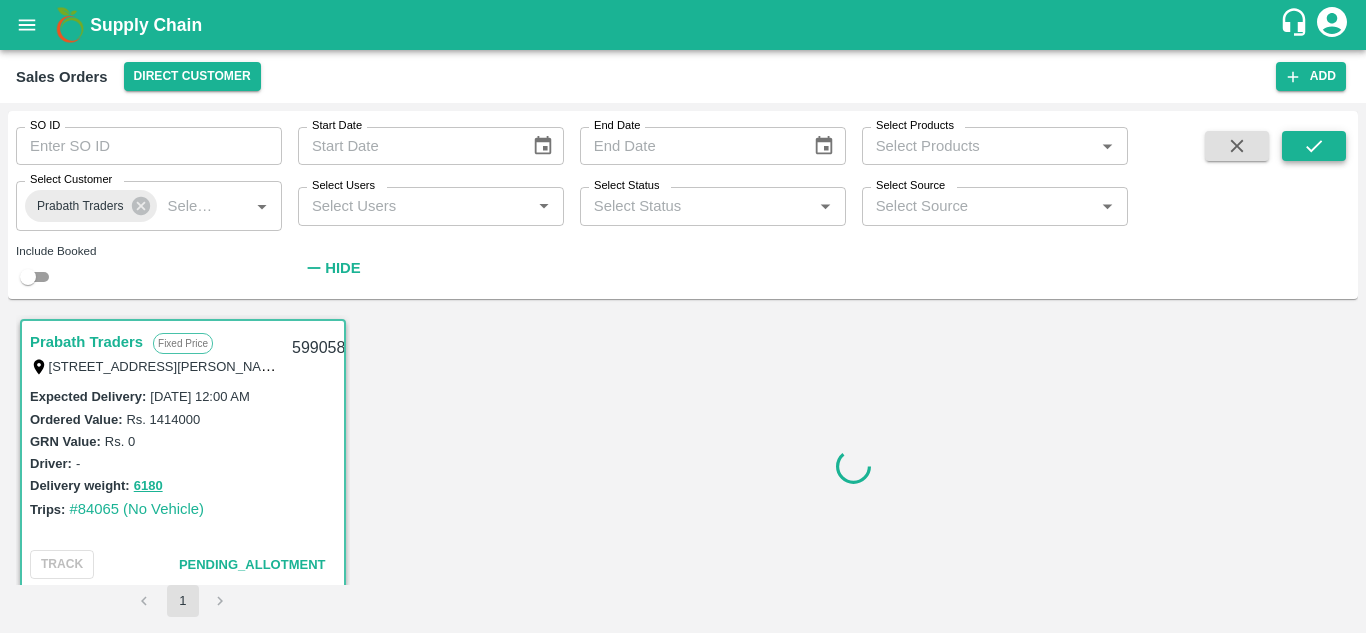 scroll, scrollTop: 6, scrollLeft: 0, axis: vertical 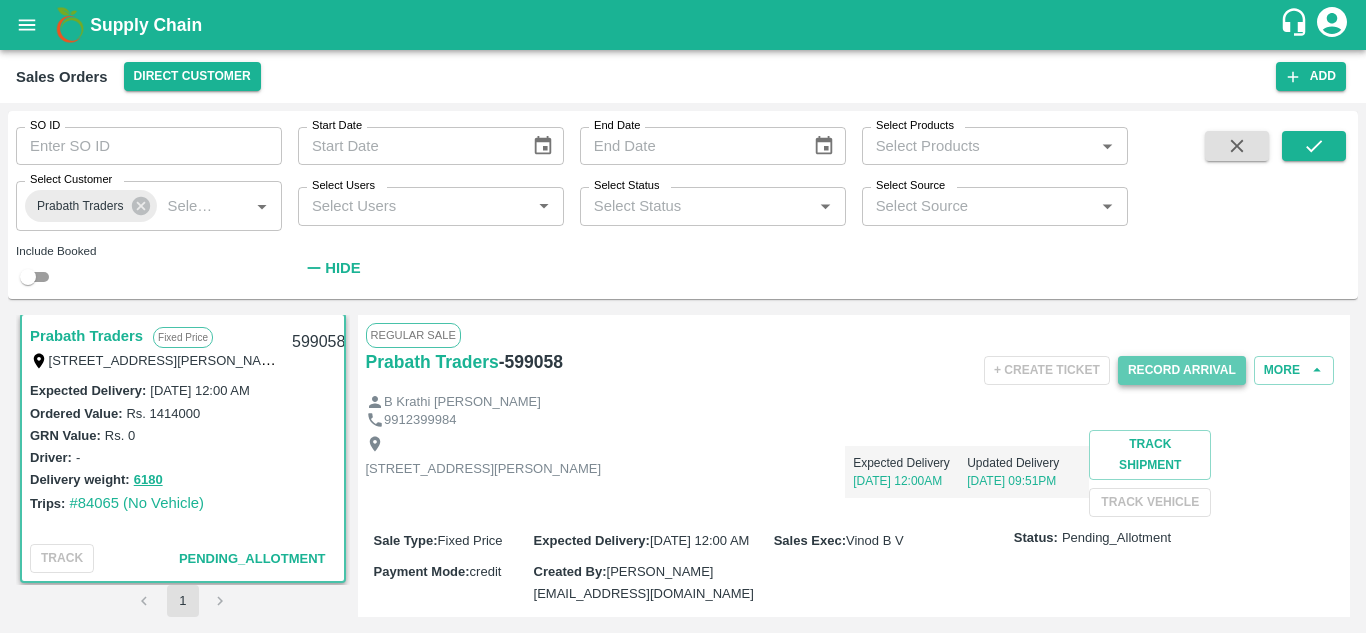 click on "Record Arrival" at bounding box center [1182, 370] 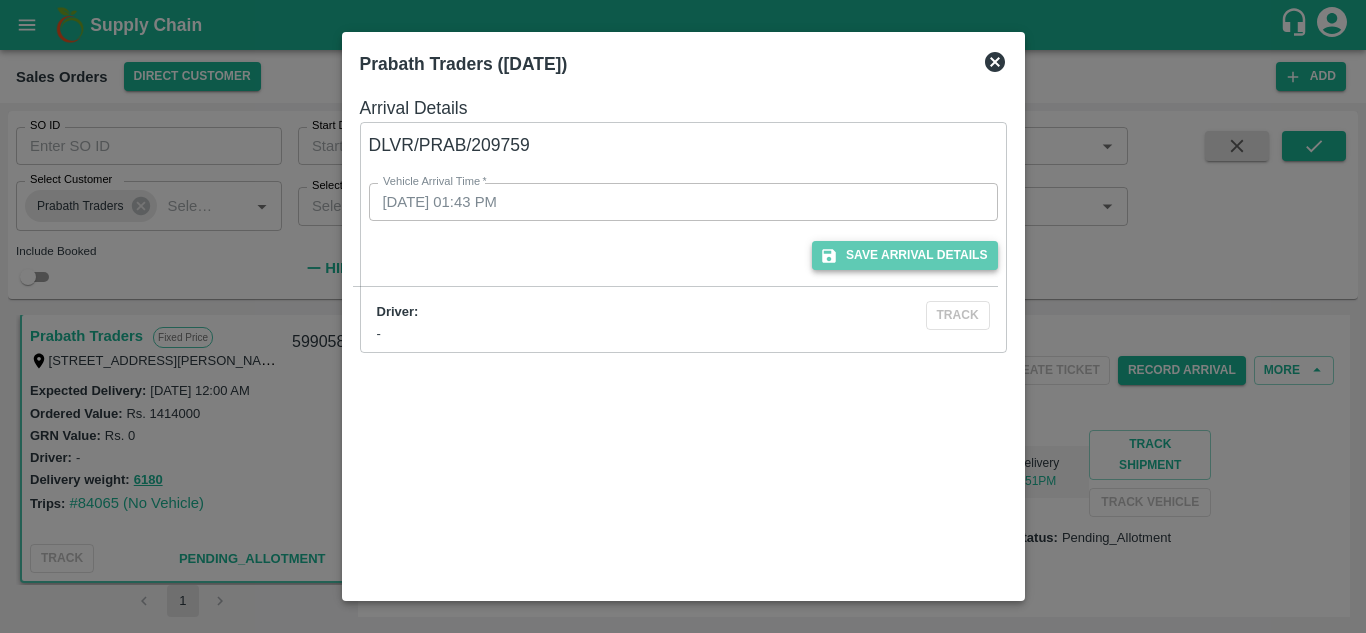 click on "Save Arrival Details" at bounding box center [904, 255] 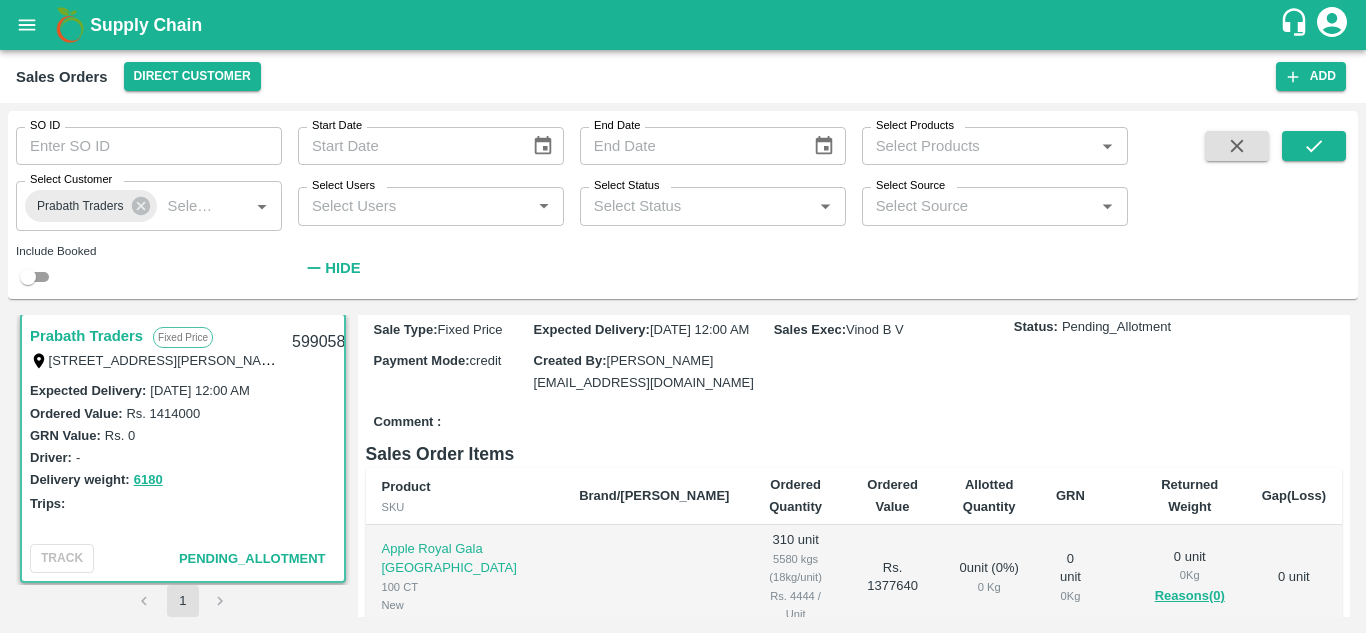 scroll, scrollTop: 0, scrollLeft: 0, axis: both 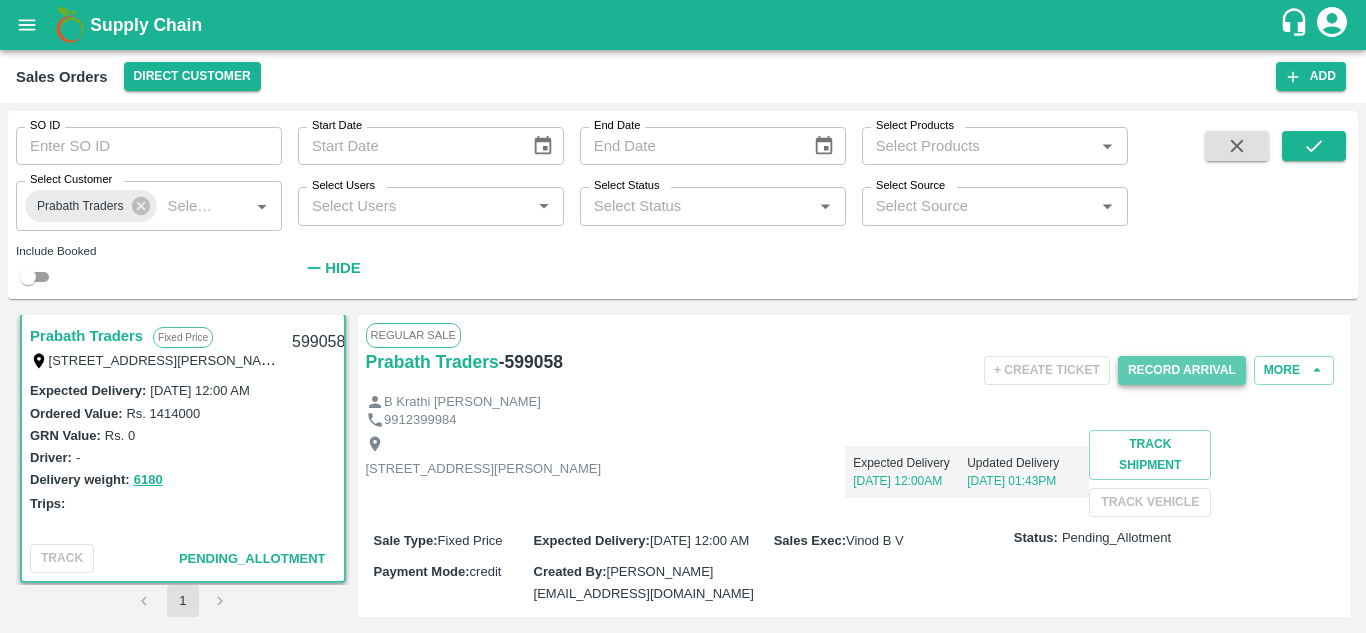 click on "Record Arrival" at bounding box center [1182, 370] 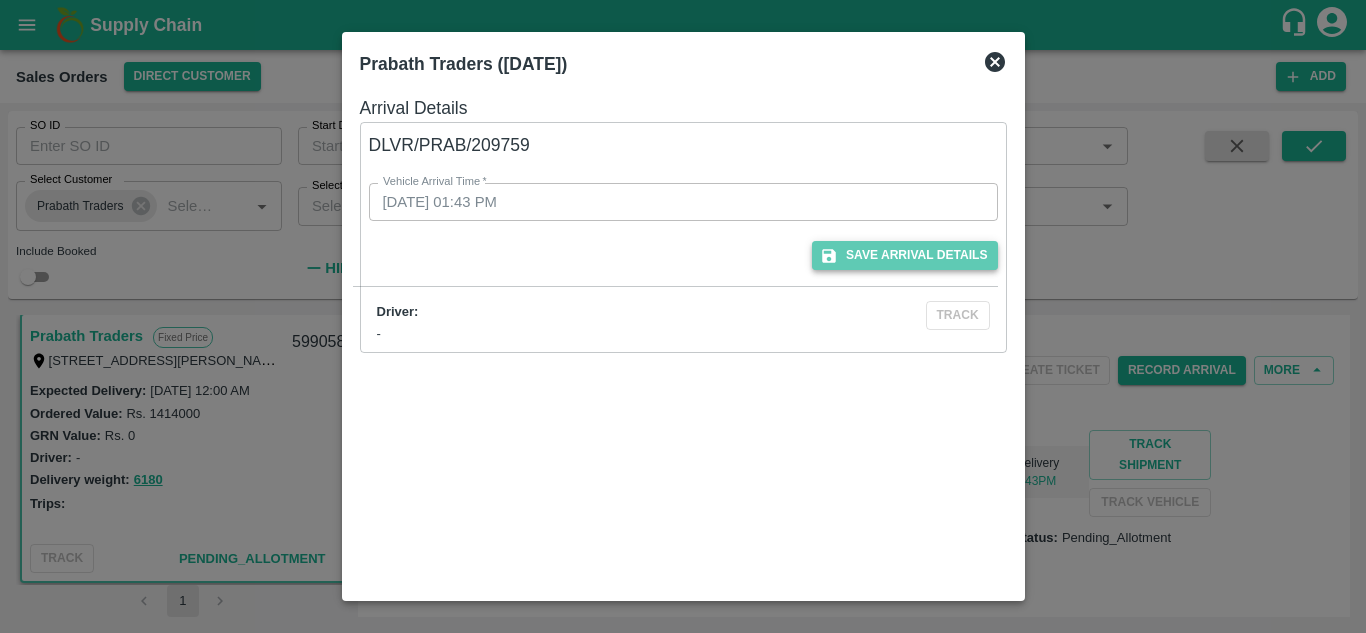 click on "Save Arrival Details" at bounding box center (904, 255) 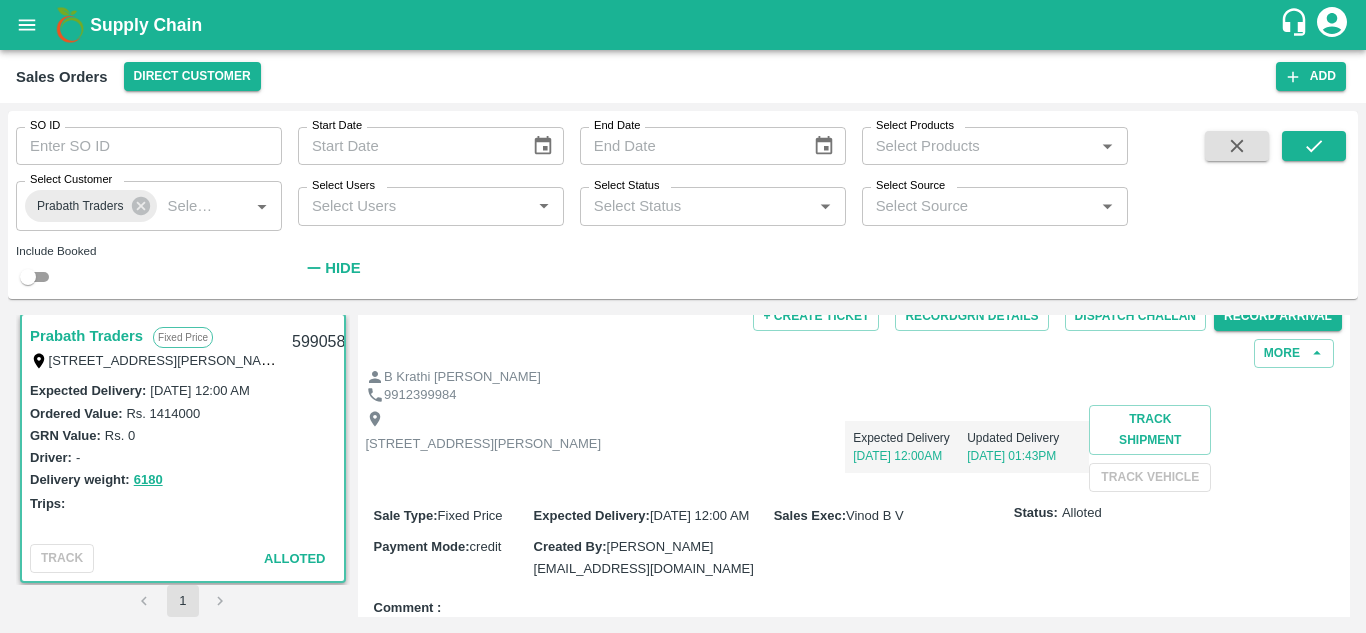 scroll, scrollTop: 0, scrollLeft: 0, axis: both 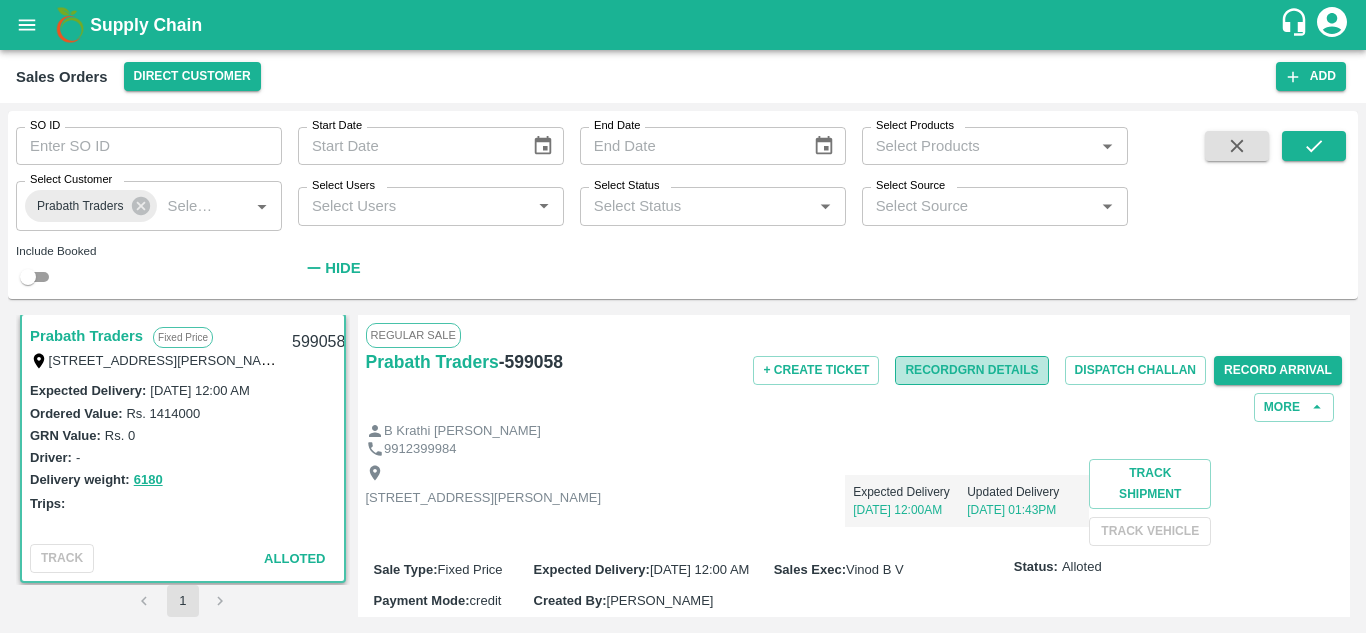 click on "Record  GRN Details" at bounding box center [971, 370] 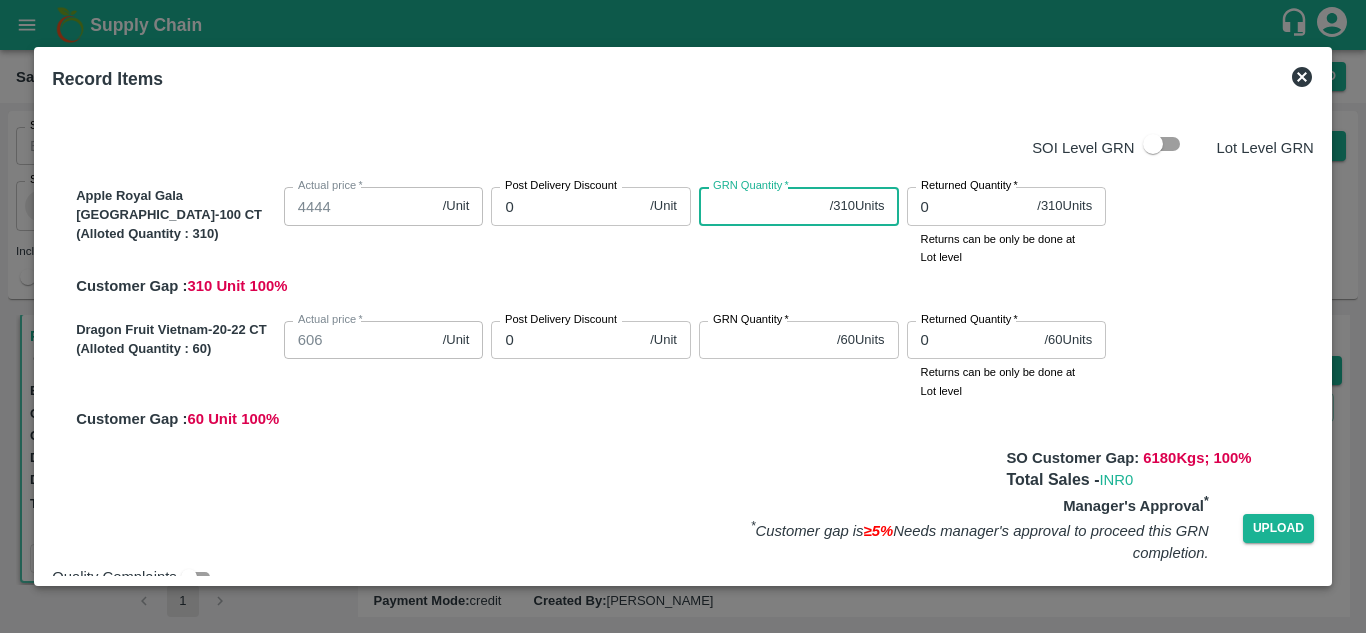 click on "GRN Quantity   *" at bounding box center (760, 206) 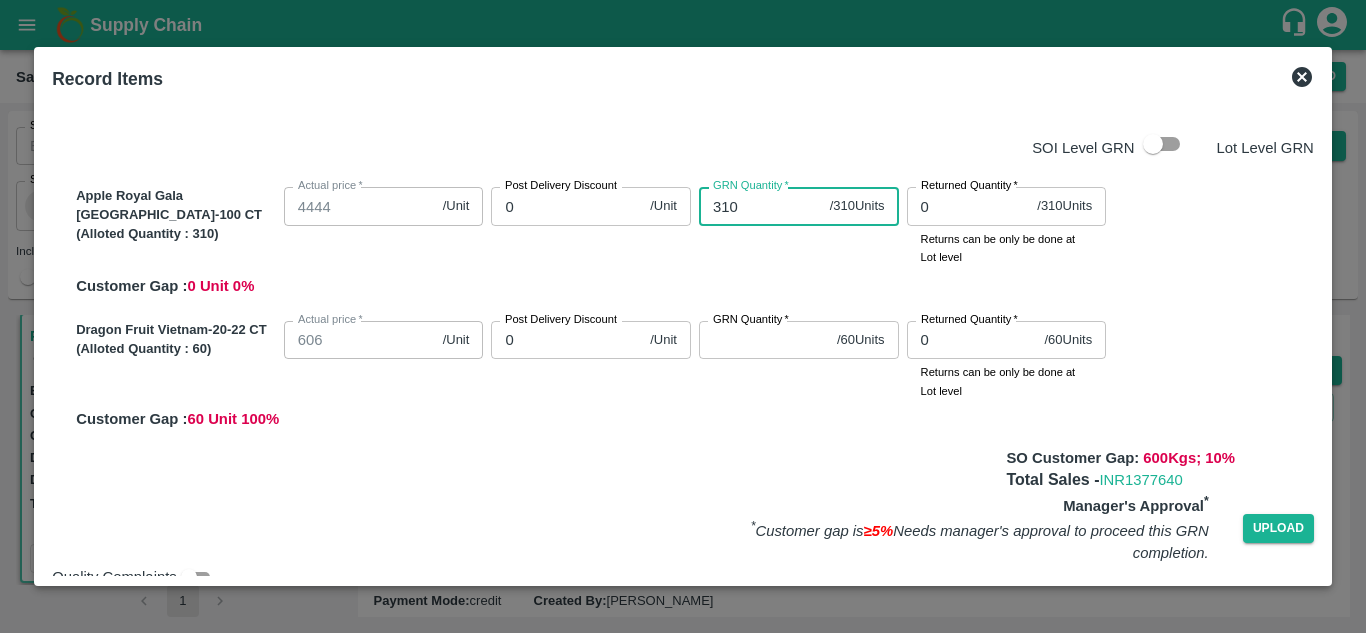 type on "310" 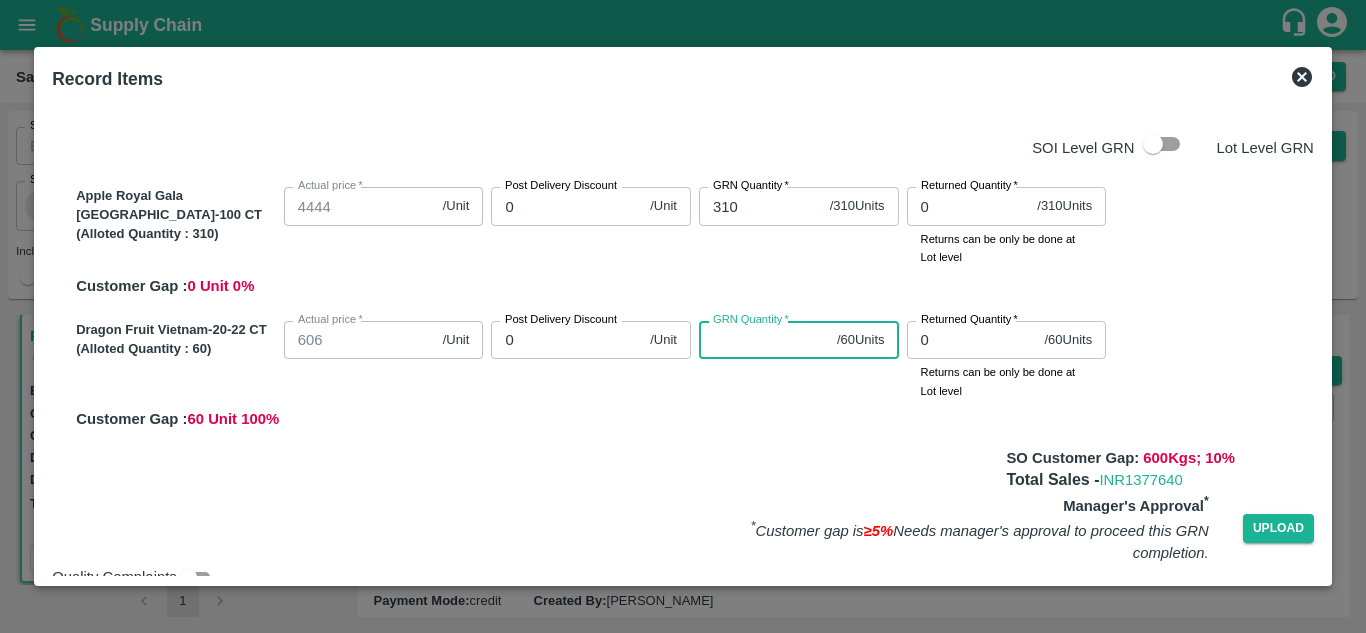 click on "GRN Quantity   *" at bounding box center [764, 340] 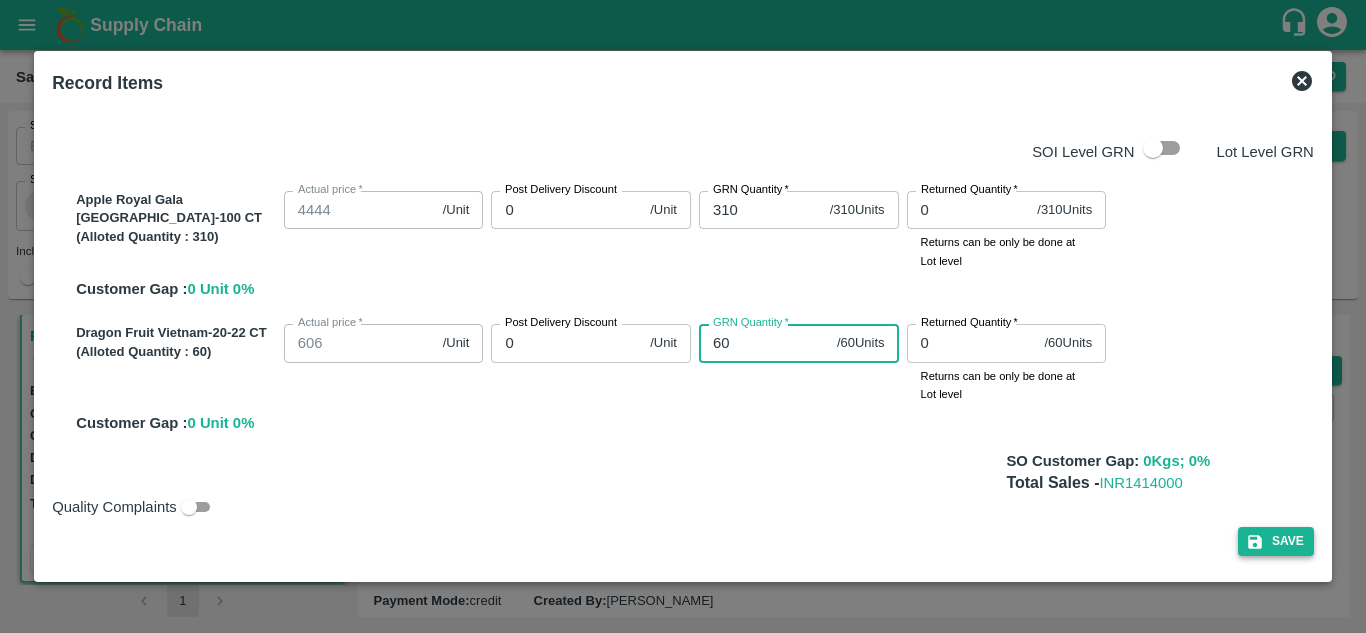 type on "60" 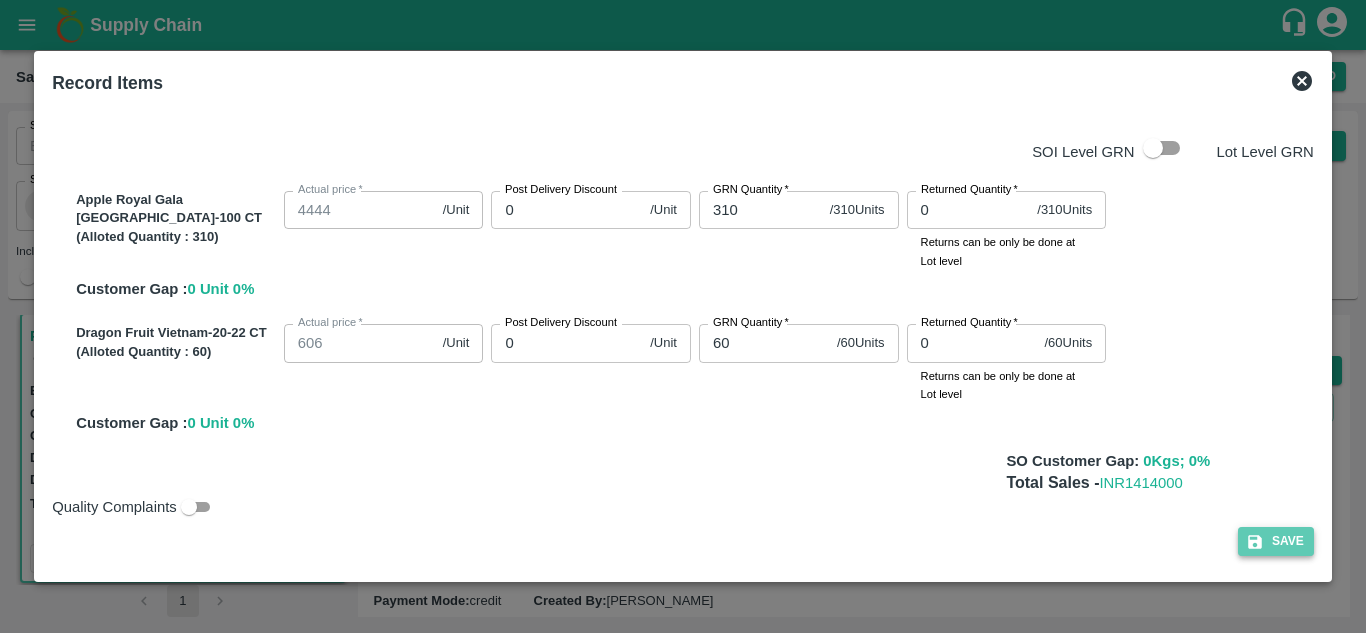 click on "Save" at bounding box center (1276, 541) 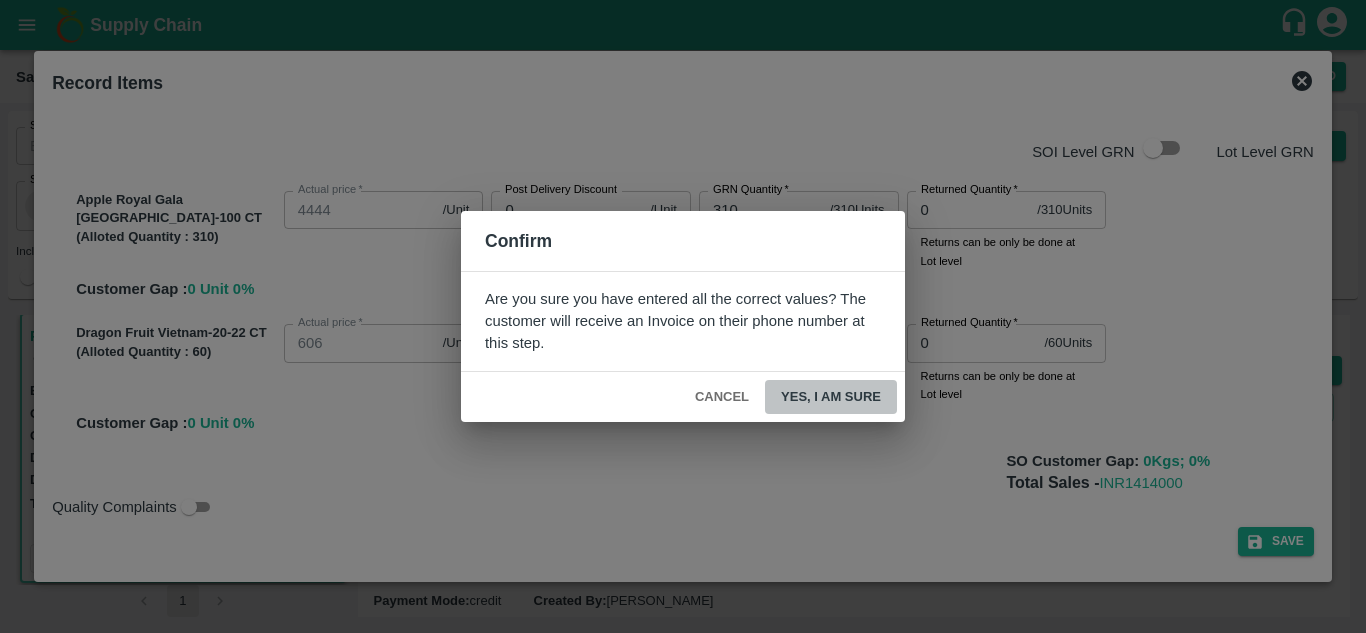 click on "Yes, I am sure" at bounding box center (831, 397) 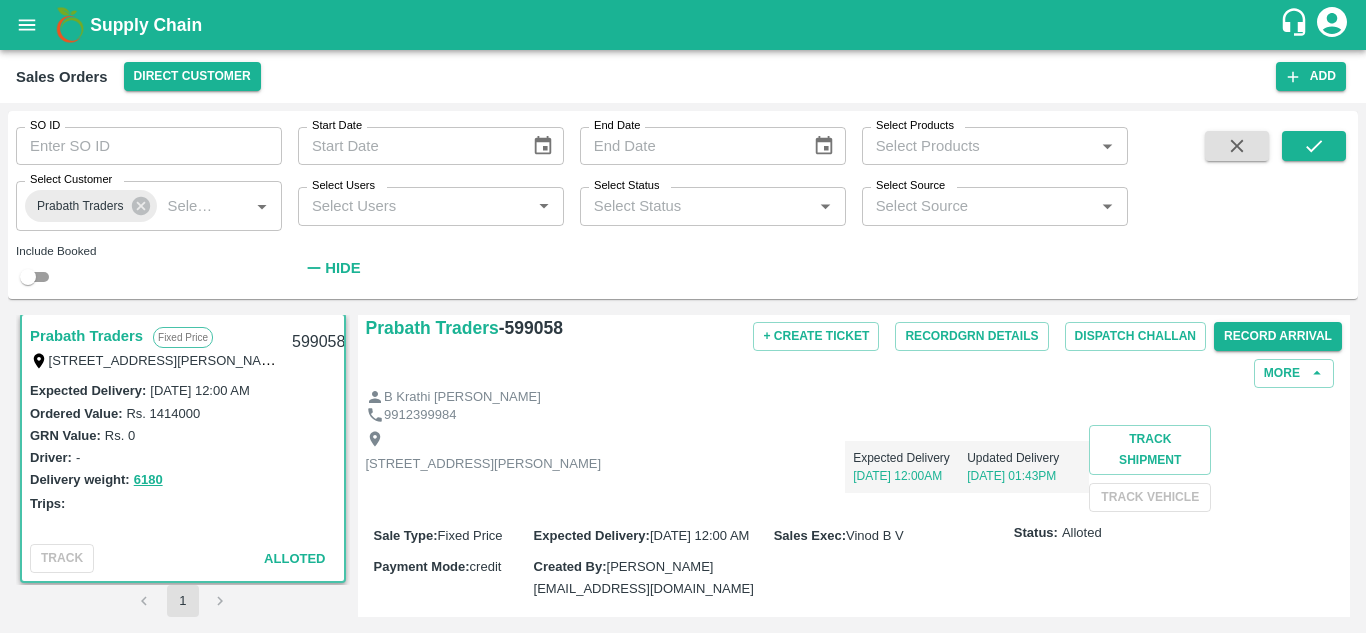 scroll, scrollTop: 0, scrollLeft: 0, axis: both 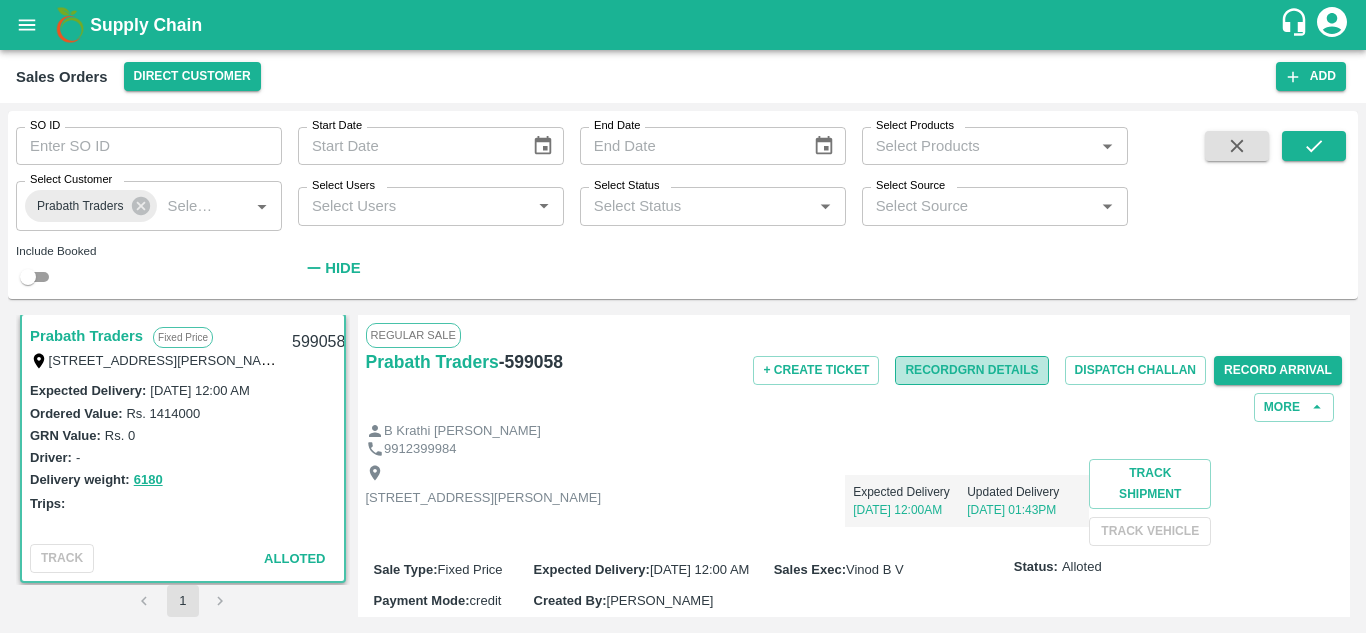 click on "Record  GRN Details" at bounding box center (971, 370) 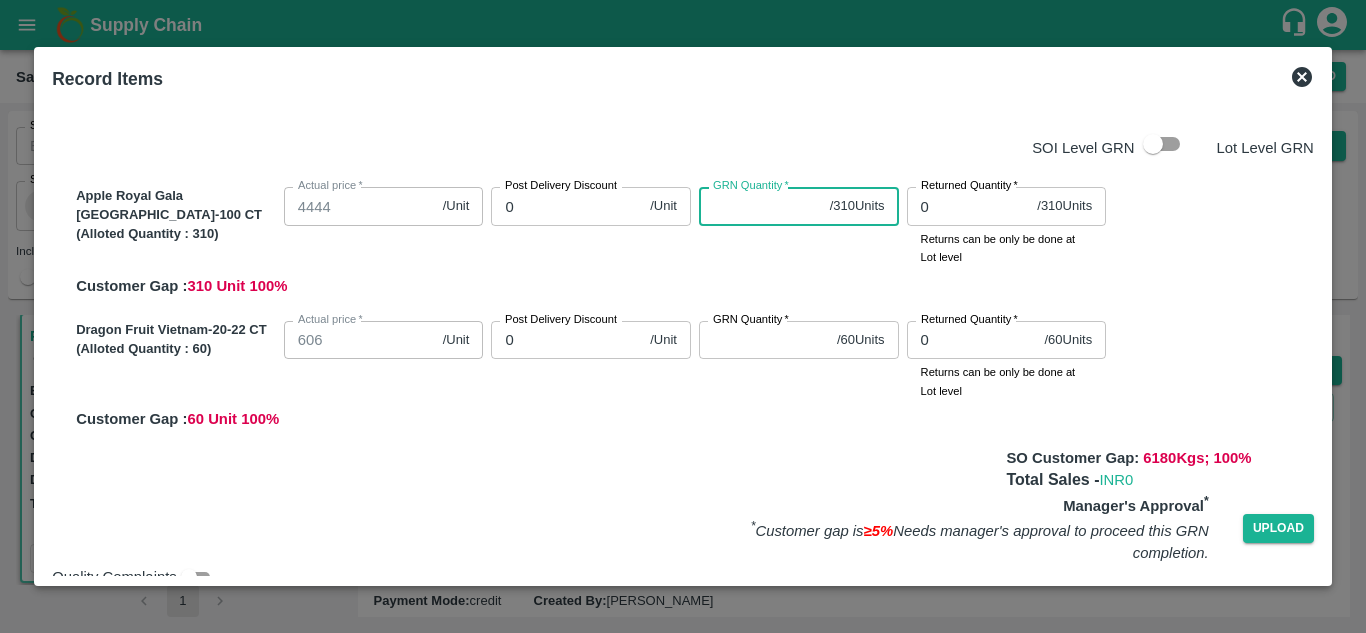 click on "GRN Quantity   *" at bounding box center [760, 206] 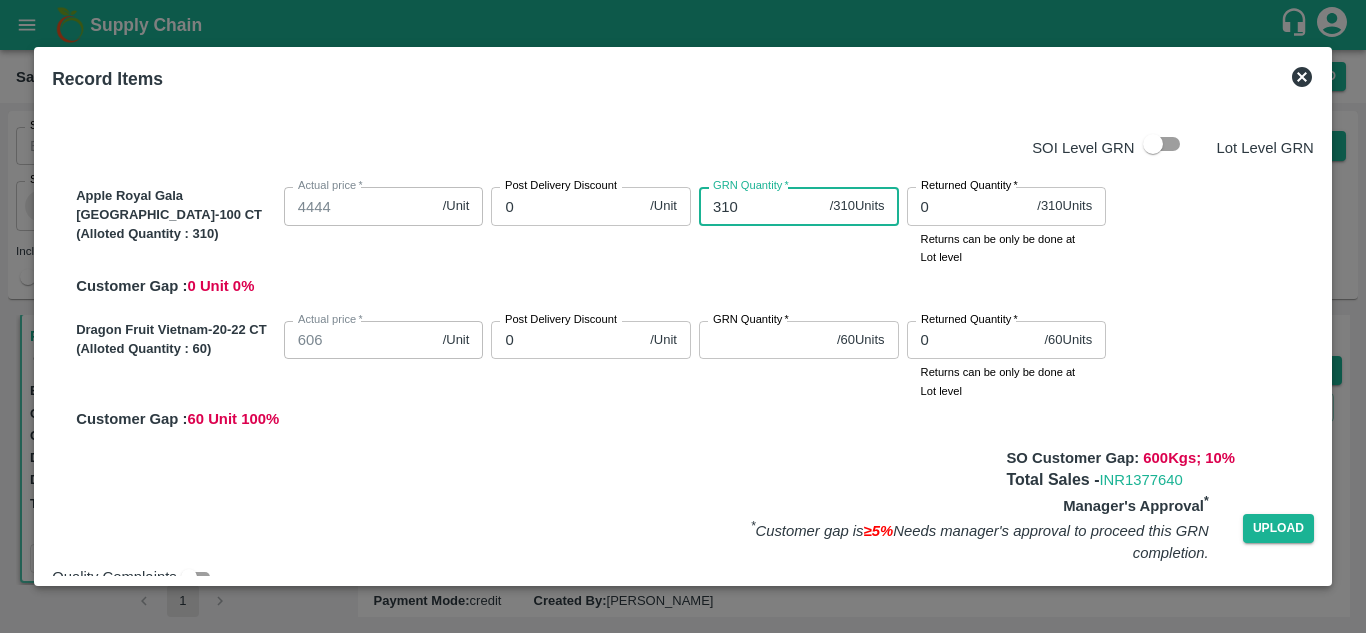 type on "310" 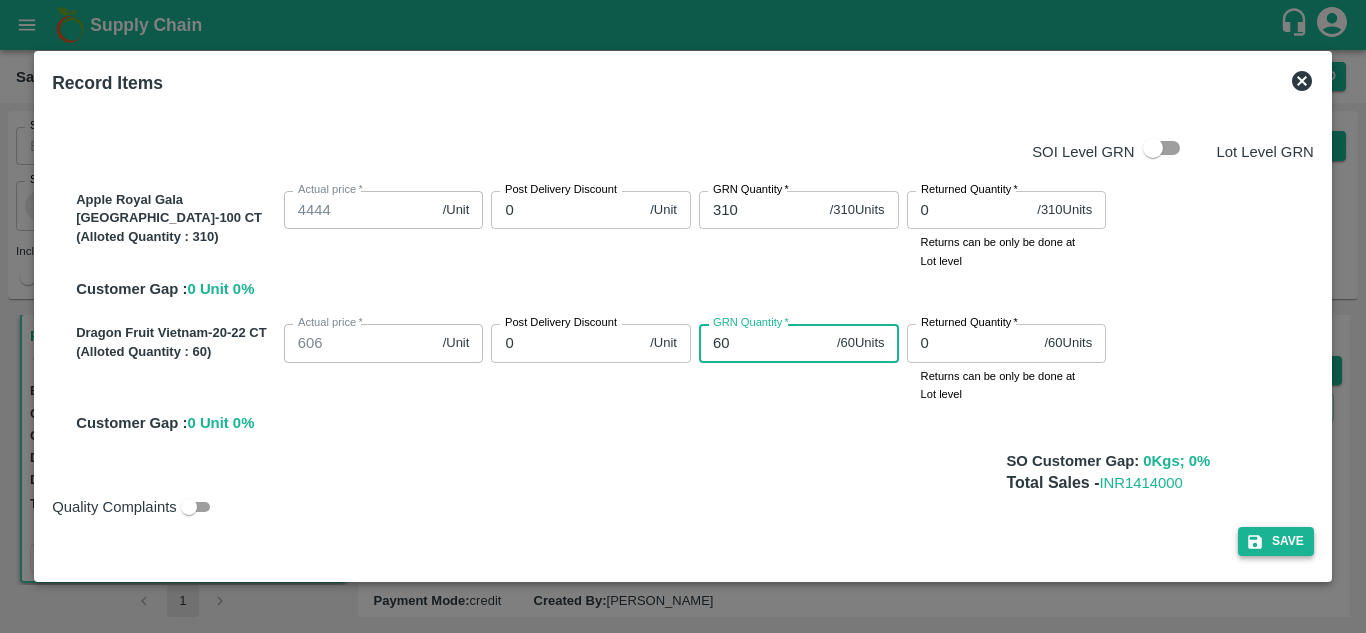 type on "60" 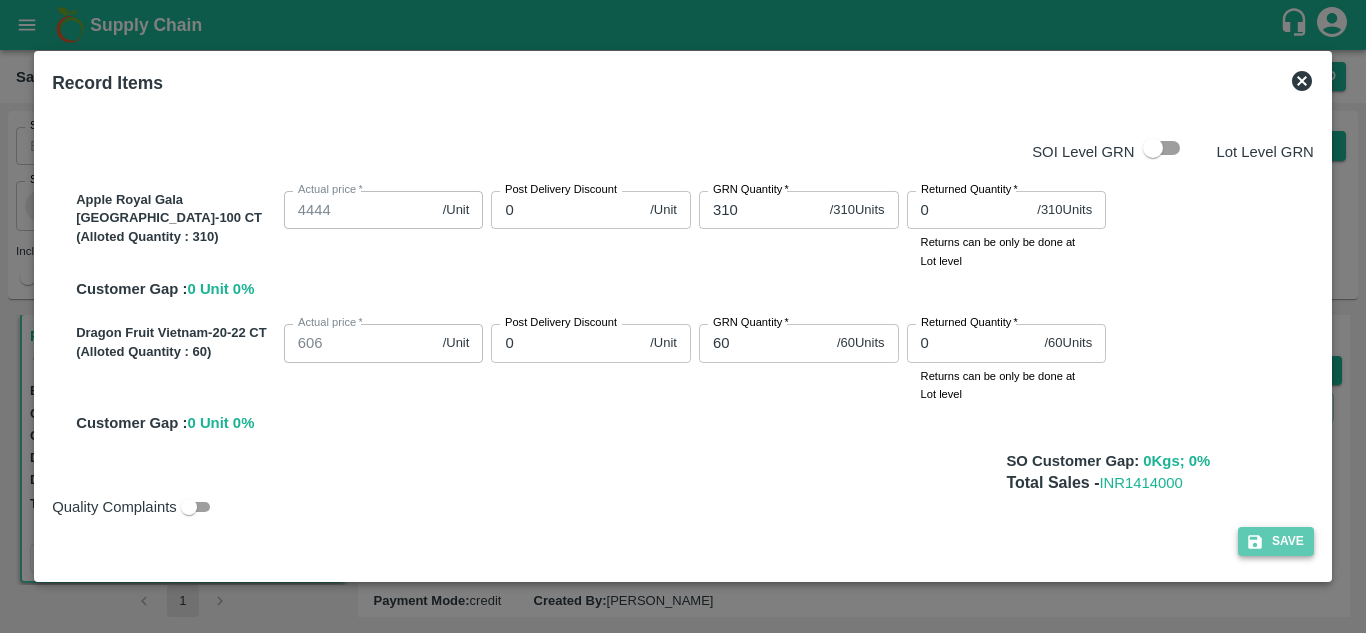 click on "Save" at bounding box center [1276, 541] 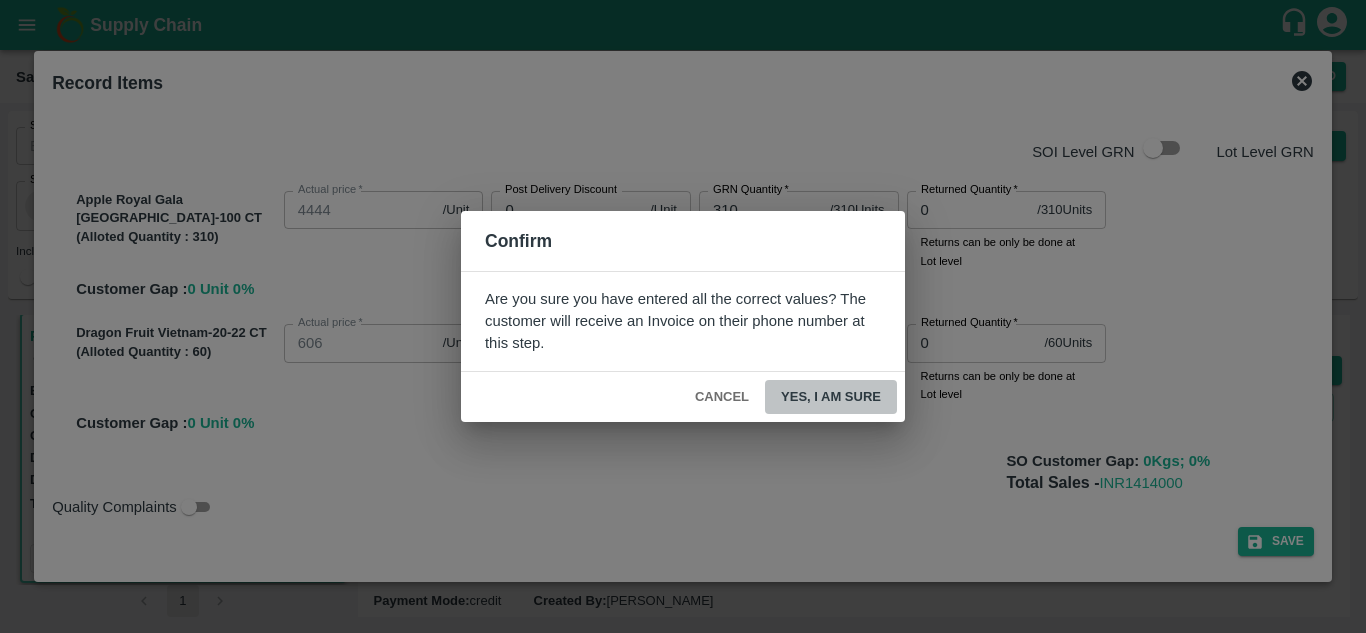 click on "Yes, I am sure" at bounding box center (831, 397) 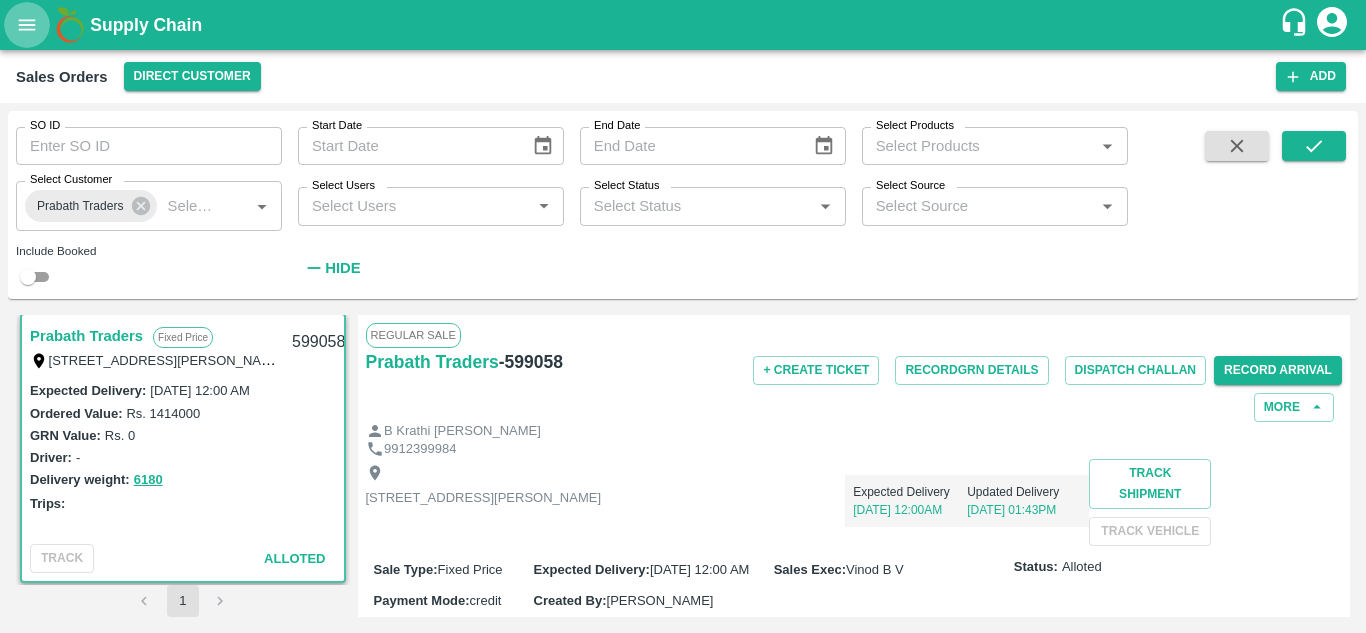 click 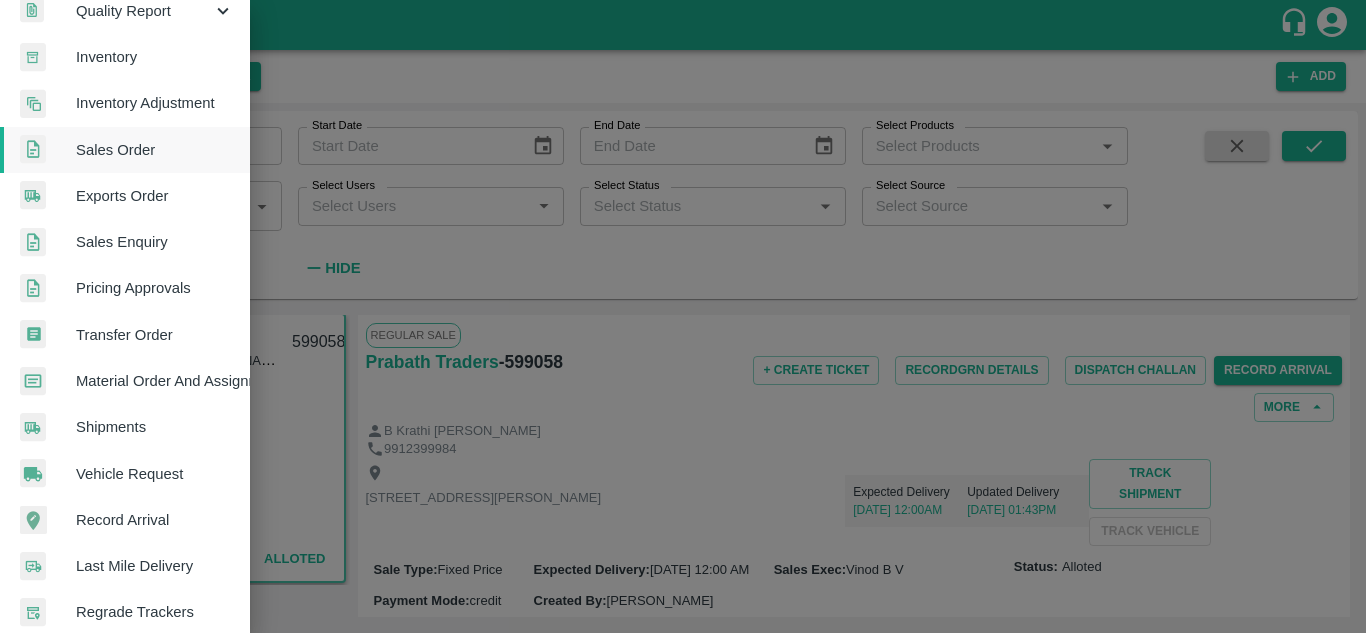 scroll, scrollTop: 506, scrollLeft: 0, axis: vertical 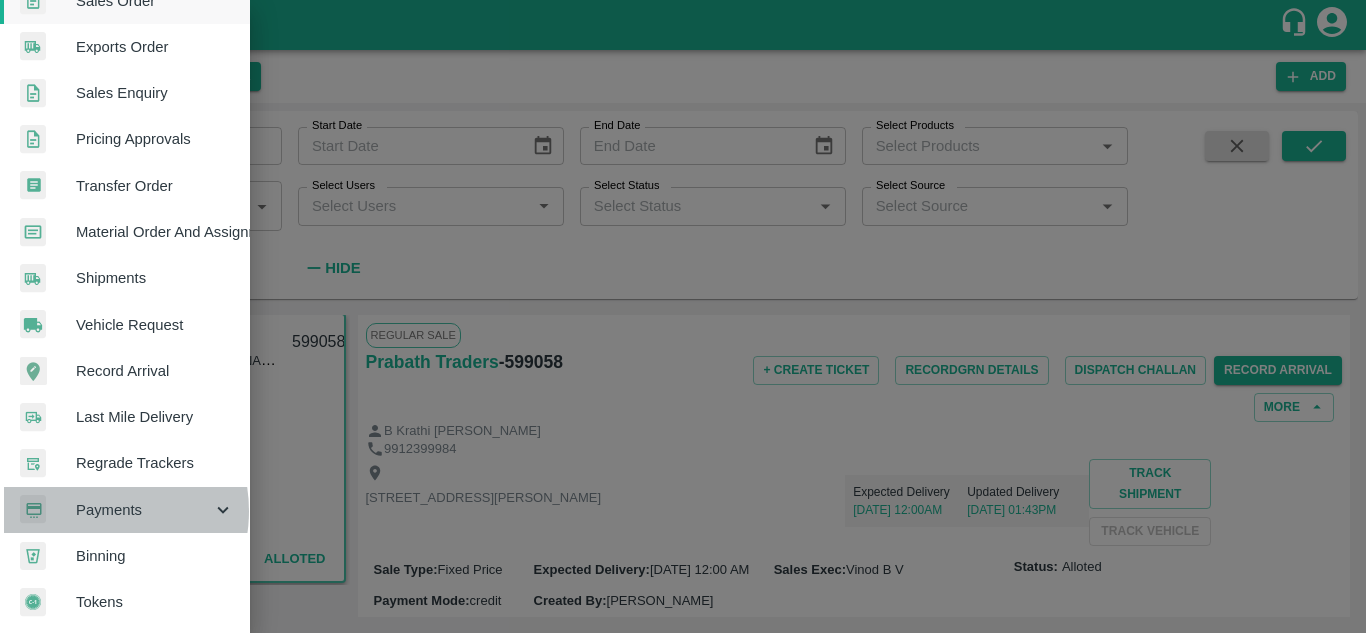 click on "Payments" at bounding box center (144, 510) 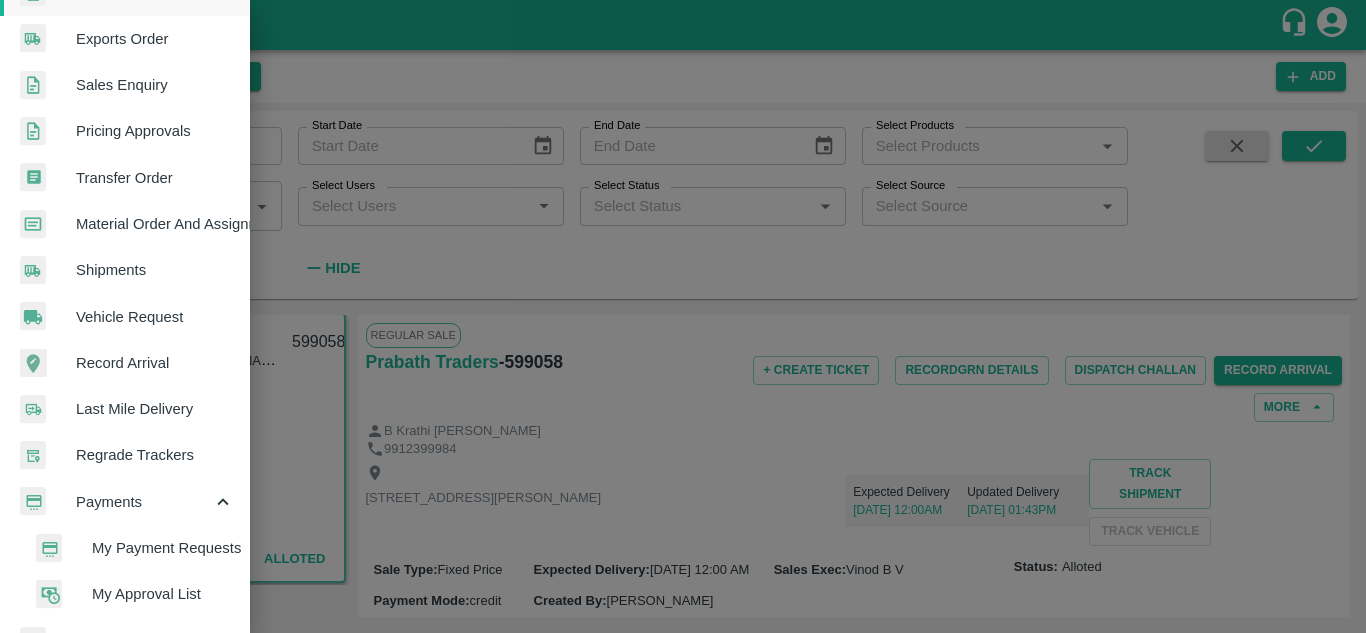 click on "My Payment Requests" at bounding box center (163, 548) 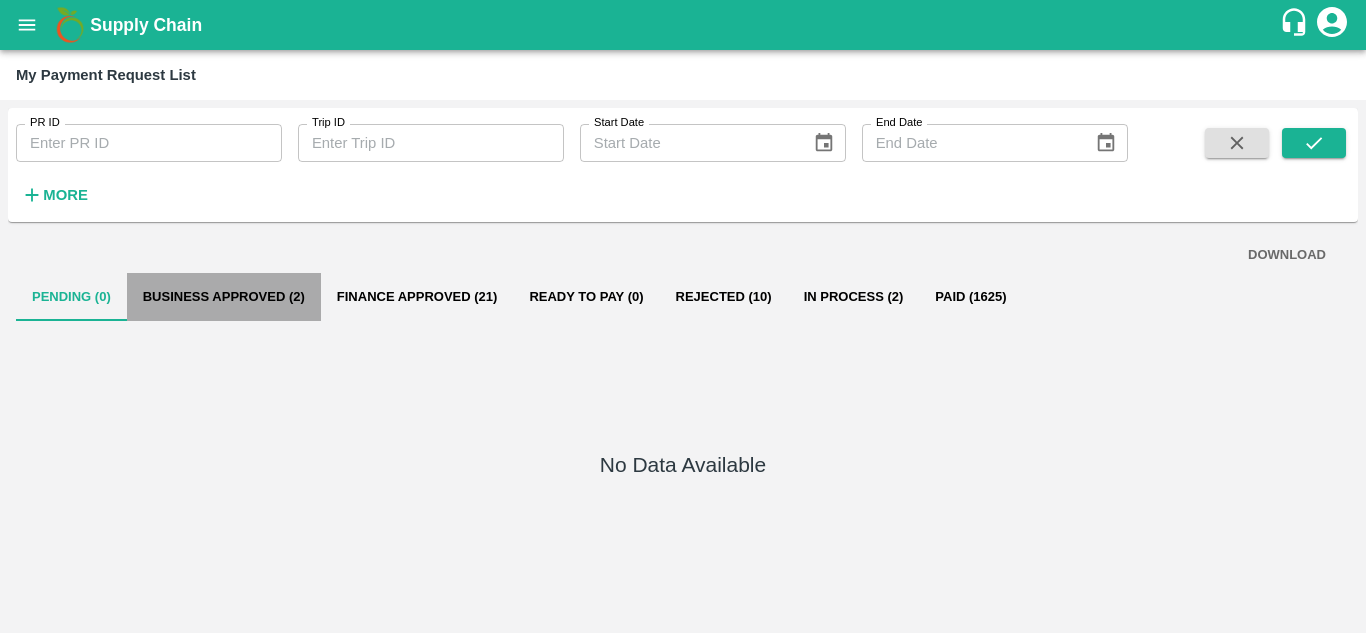 click on "Business Approved (2)" at bounding box center (224, 297) 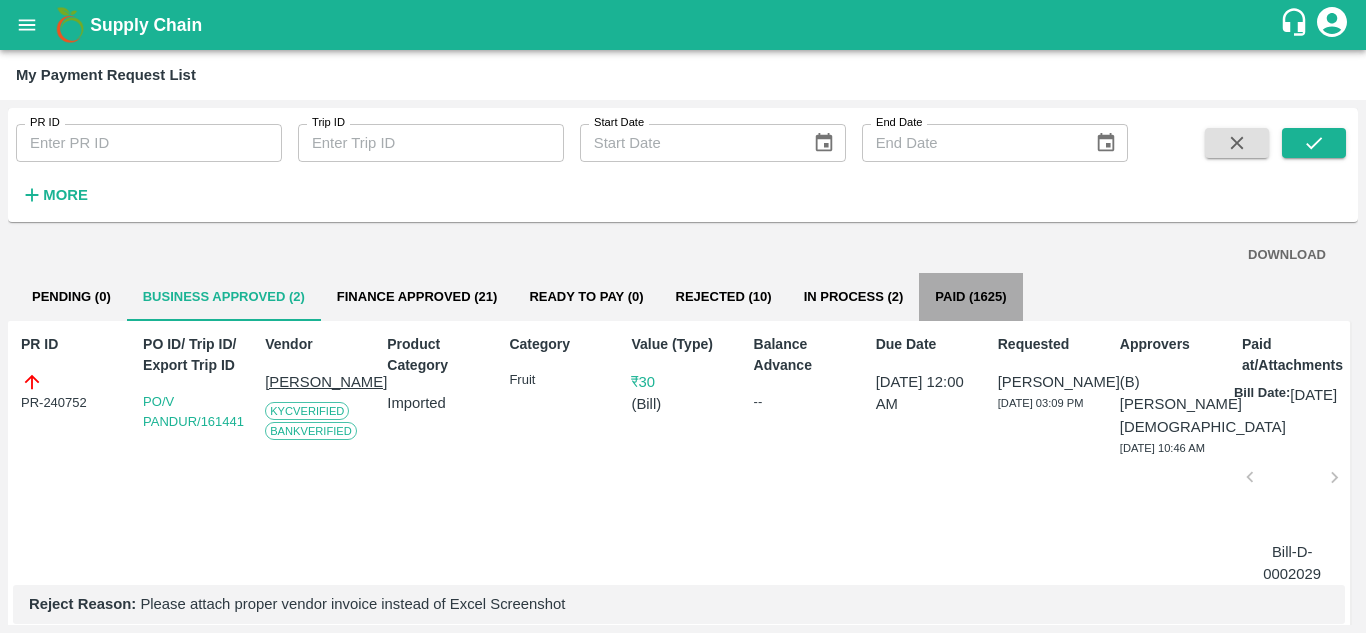 click on "Paid (1625)" at bounding box center (970, 297) 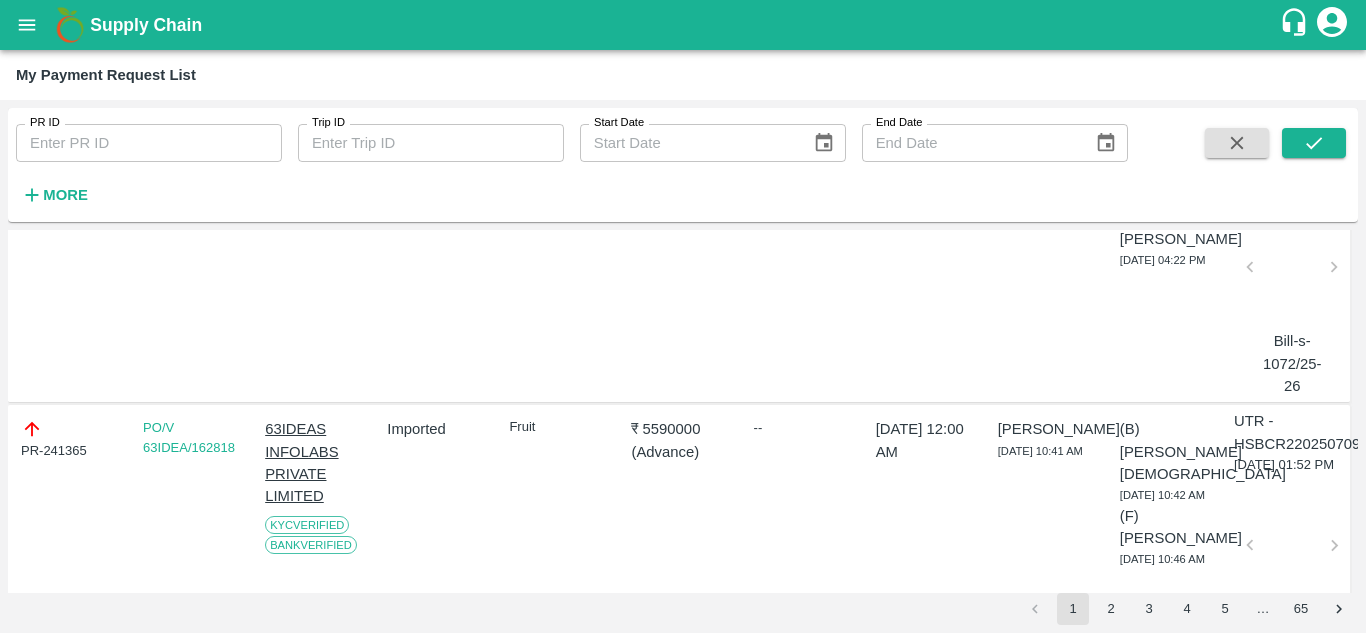 scroll, scrollTop: 0, scrollLeft: 0, axis: both 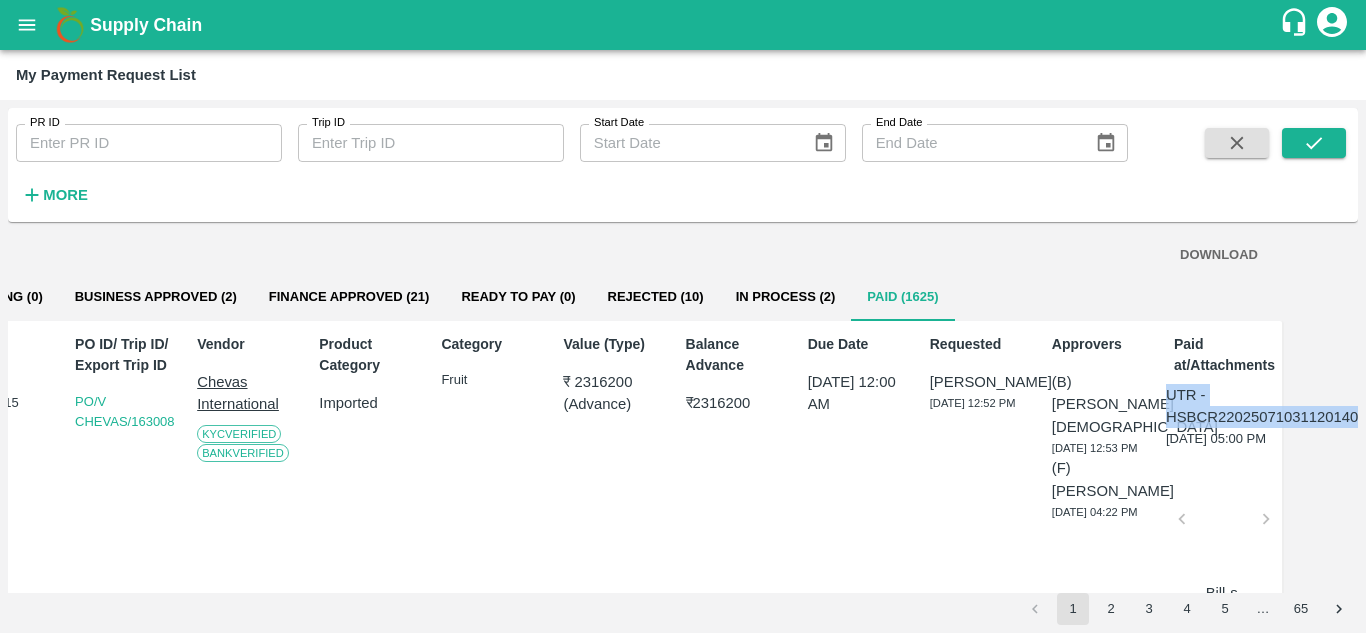 drag, startPoint x: 1225, startPoint y: 390, endPoint x: 1365, endPoint y: 427, distance: 144.80676 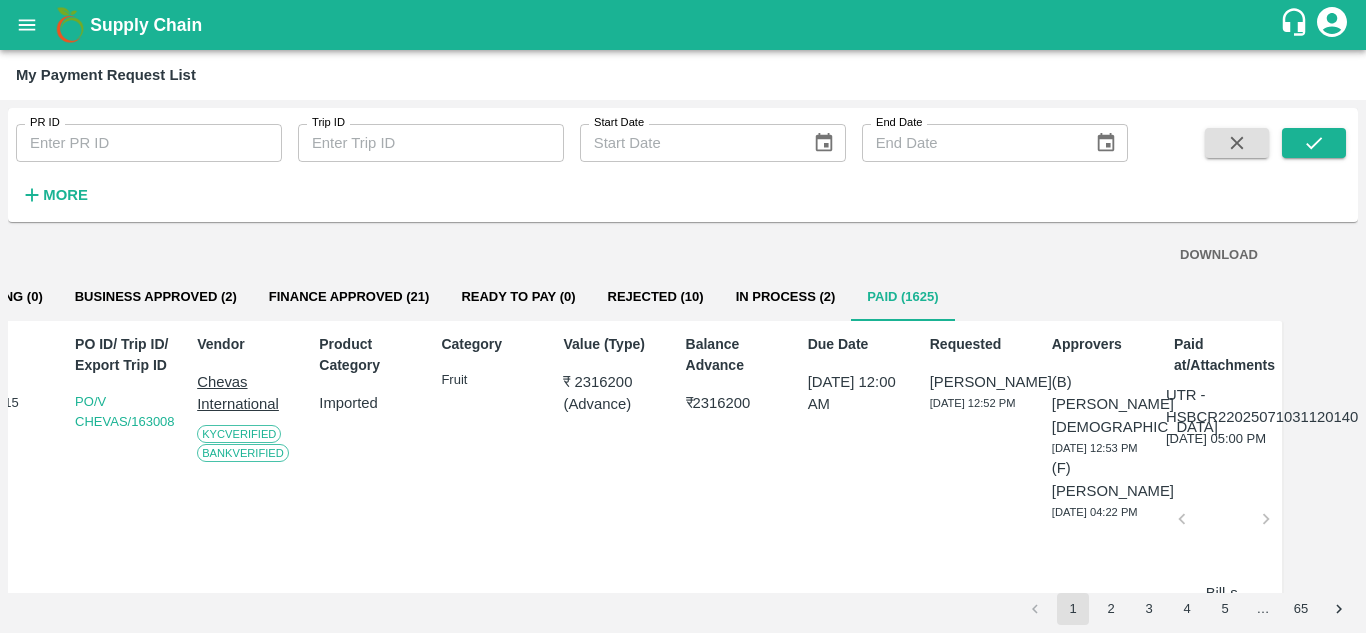 click on "₹ 2316200" at bounding box center [614, 382] 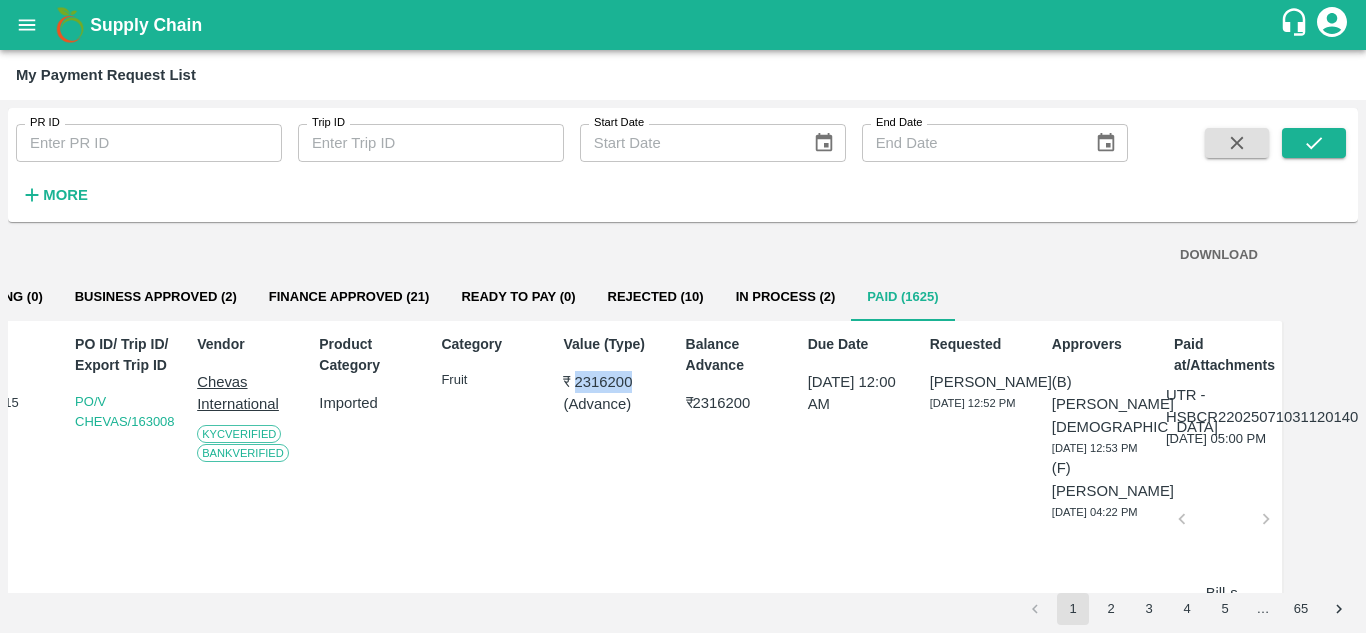 click on "₹ 2316200" at bounding box center (614, 382) 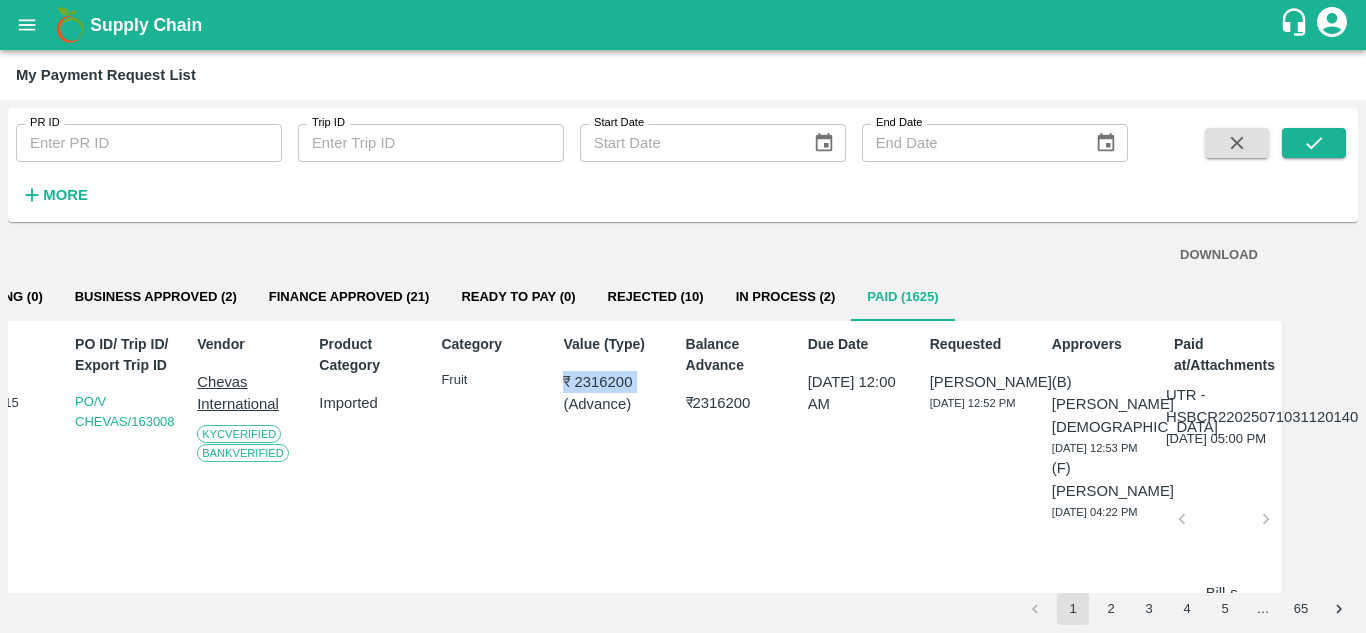 click on "₹ 2316200" at bounding box center (614, 382) 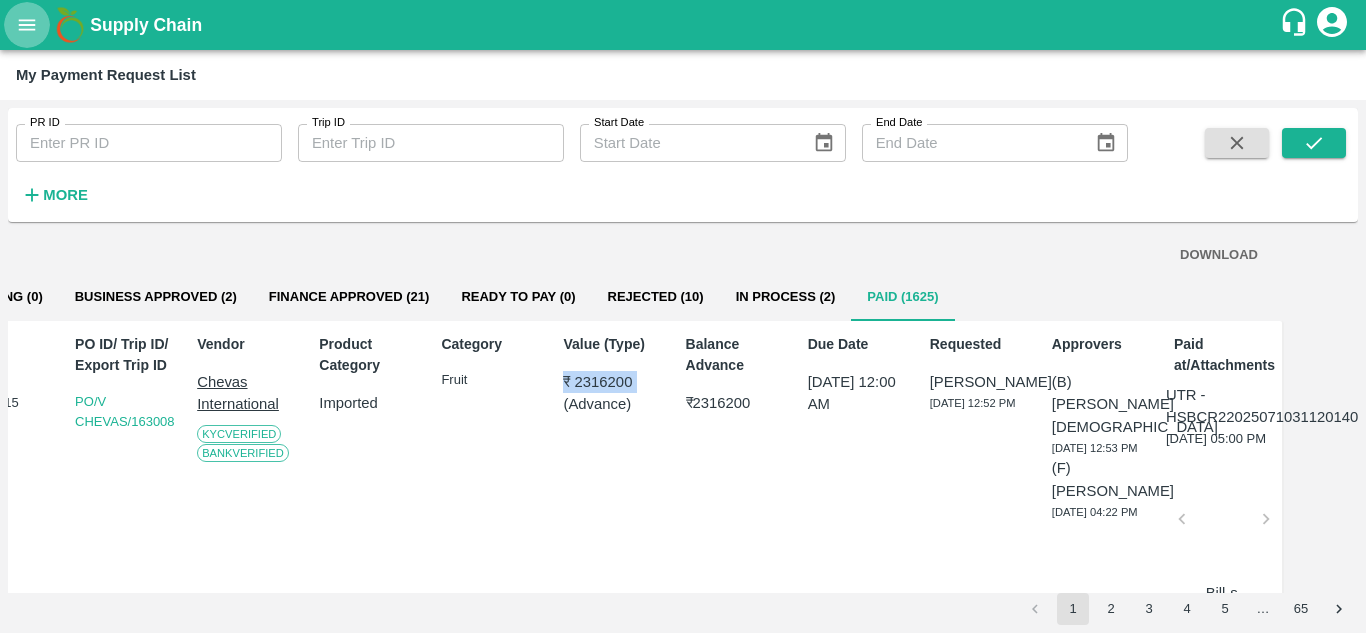 click 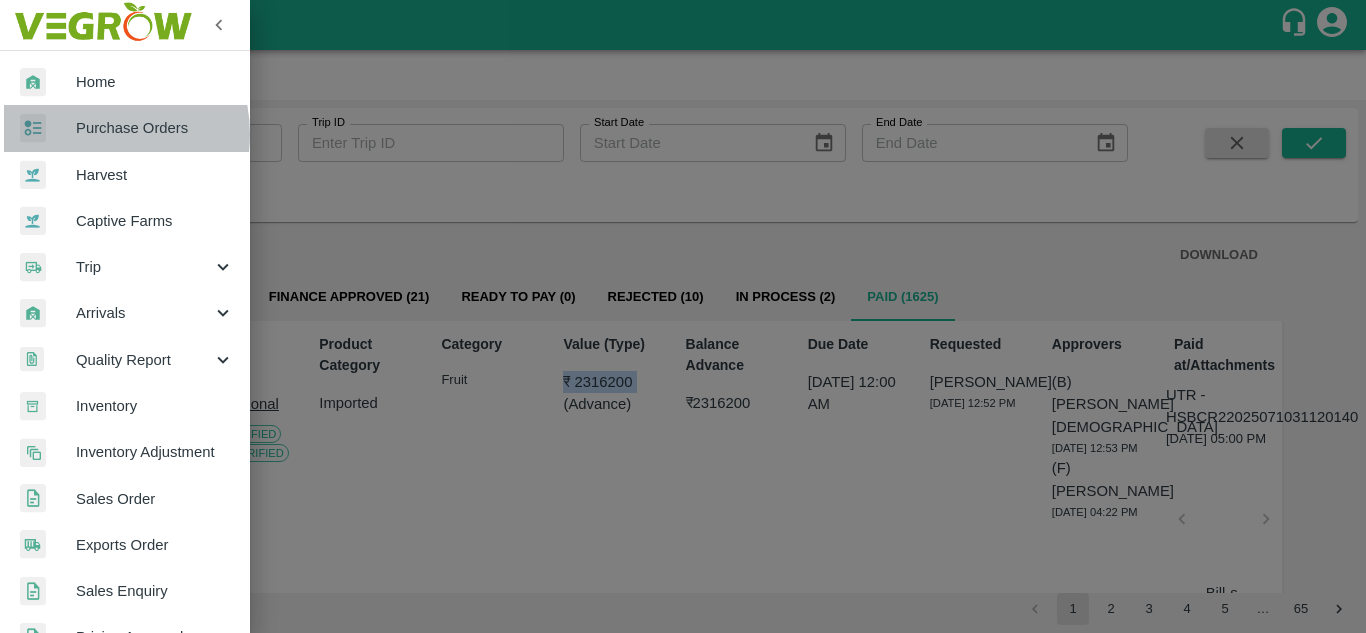 click on "Purchase Orders" at bounding box center (155, 128) 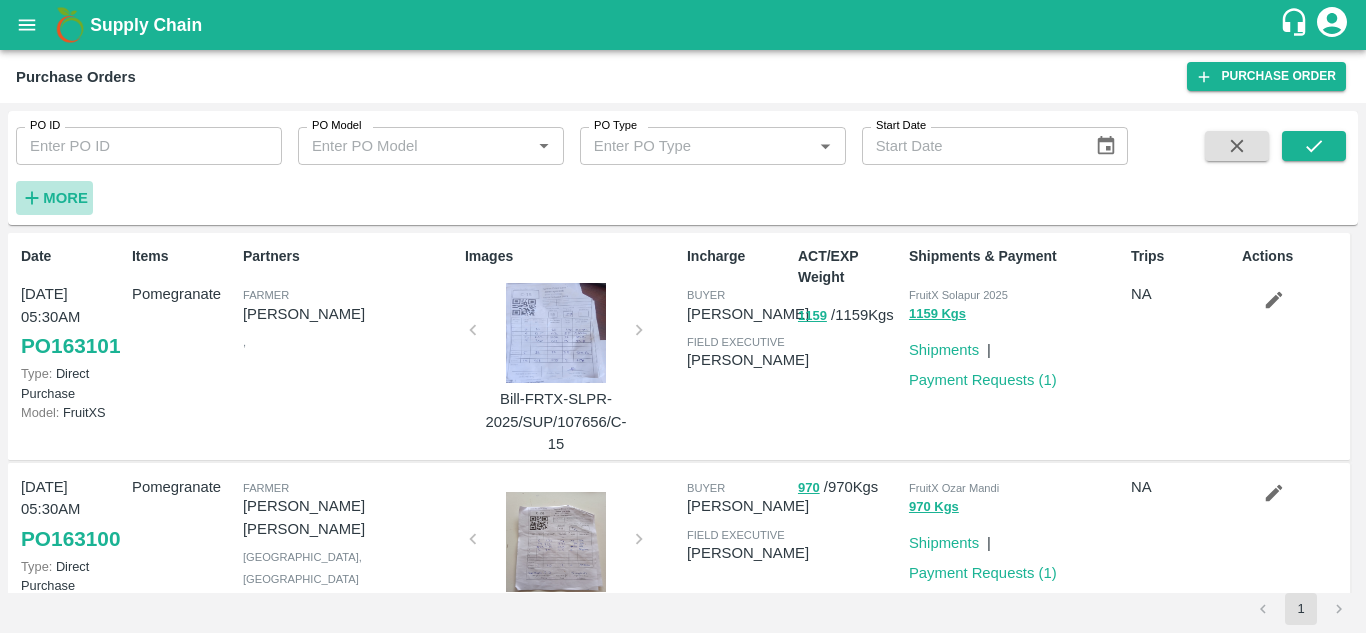 click on "More" at bounding box center [65, 198] 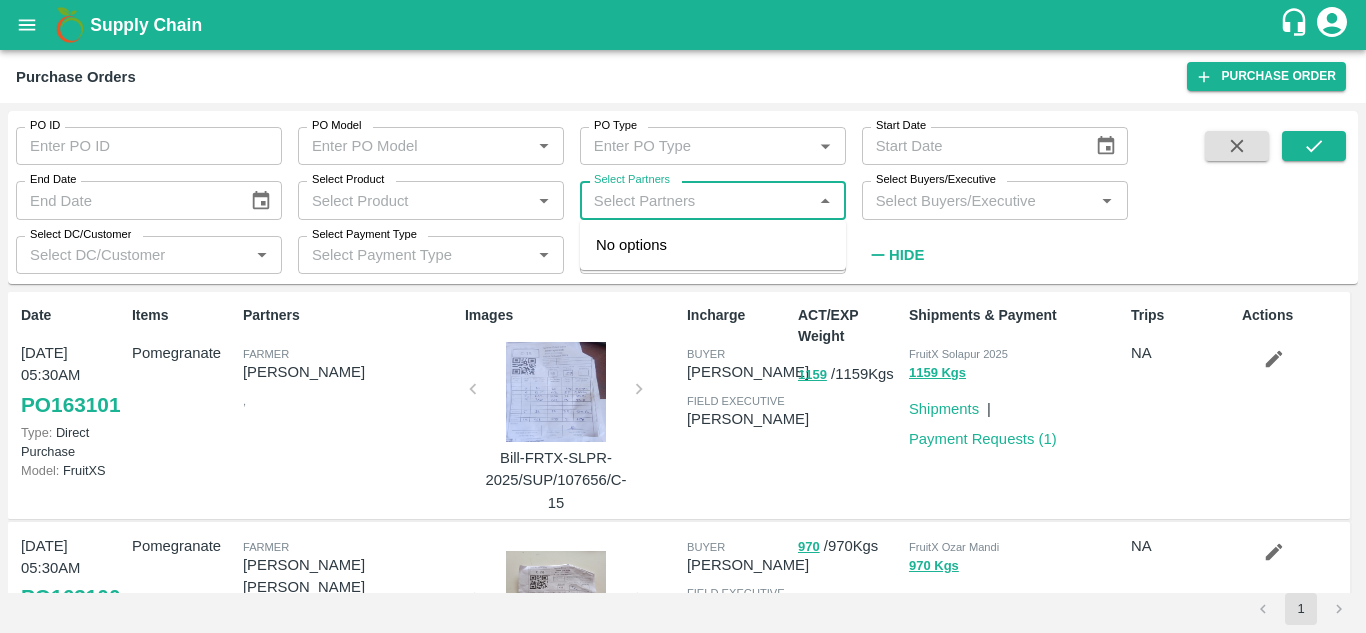 click on "Select Partners" at bounding box center (696, 200) 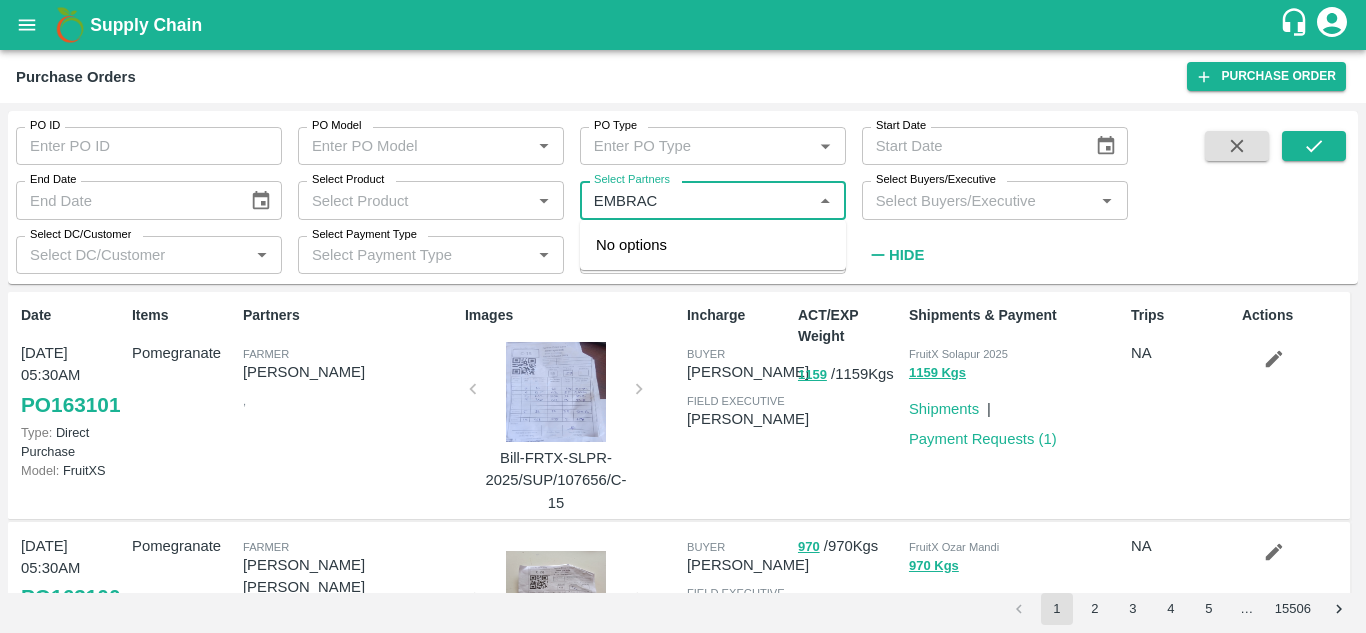 type on "EMBRACE" 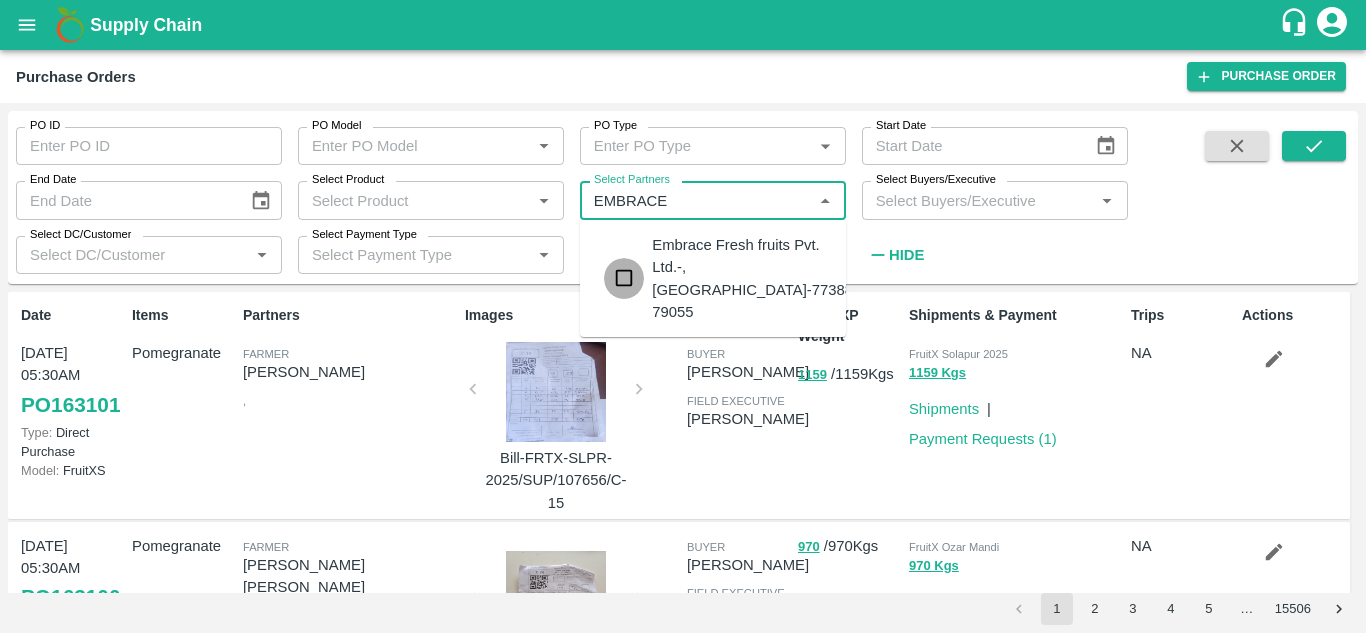 click at bounding box center [624, 278] 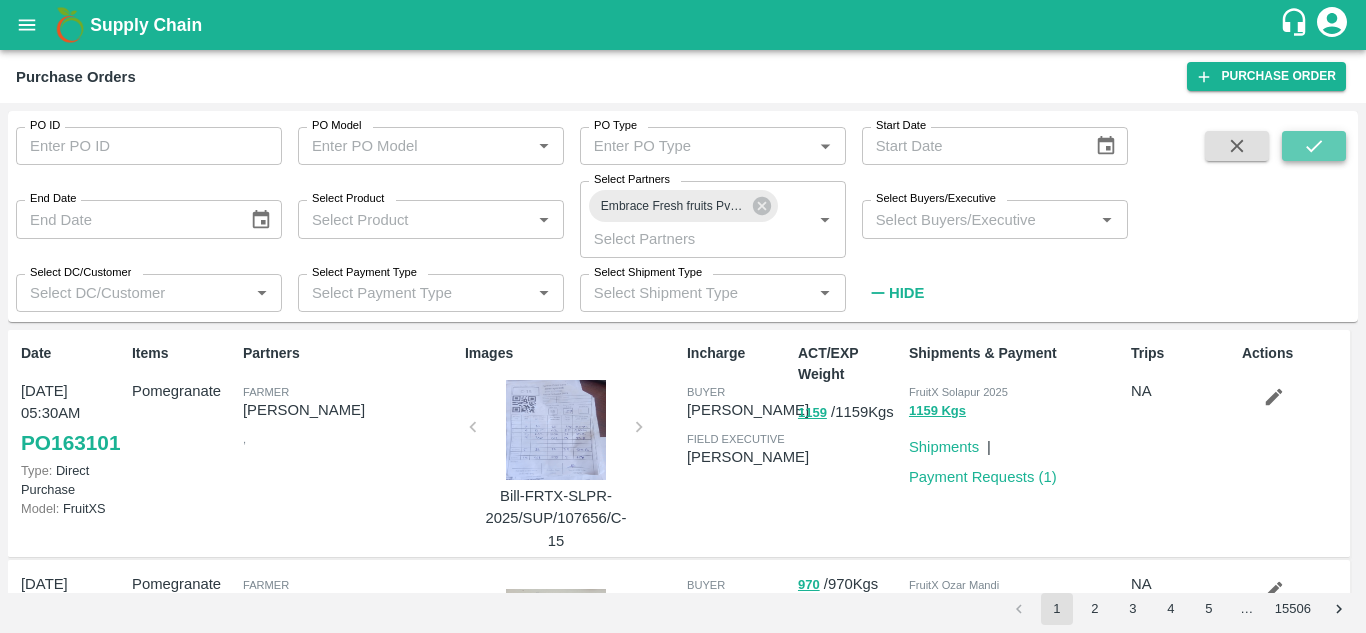 click at bounding box center (1314, 146) 